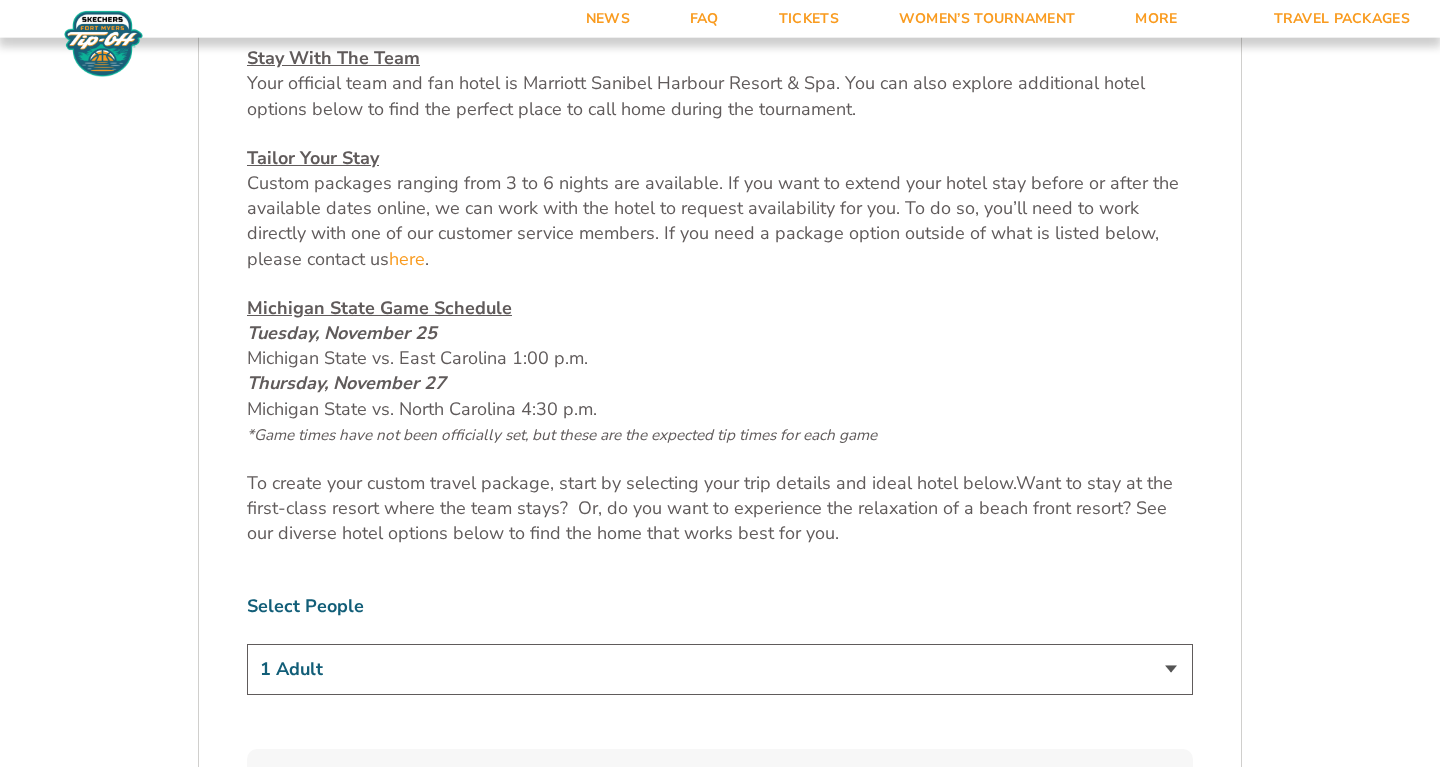scroll, scrollTop: 1122, scrollLeft: 0, axis: vertical 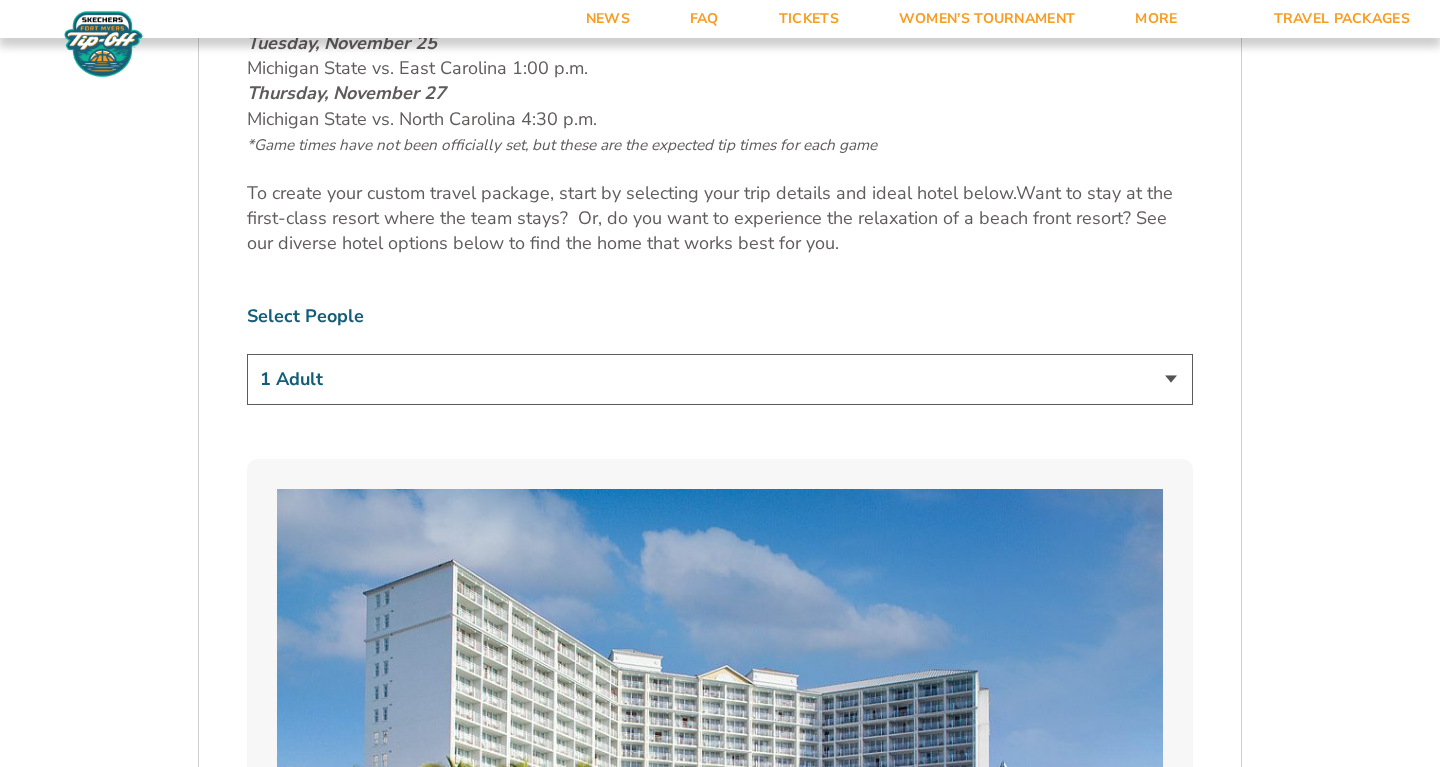 click on "1 Adult
2 Adults
3 Adults
4 Adults
2 Adults + 1 Child
2 Adults + 2 Children
2 Adults + 3 Children" at bounding box center (720, 379) 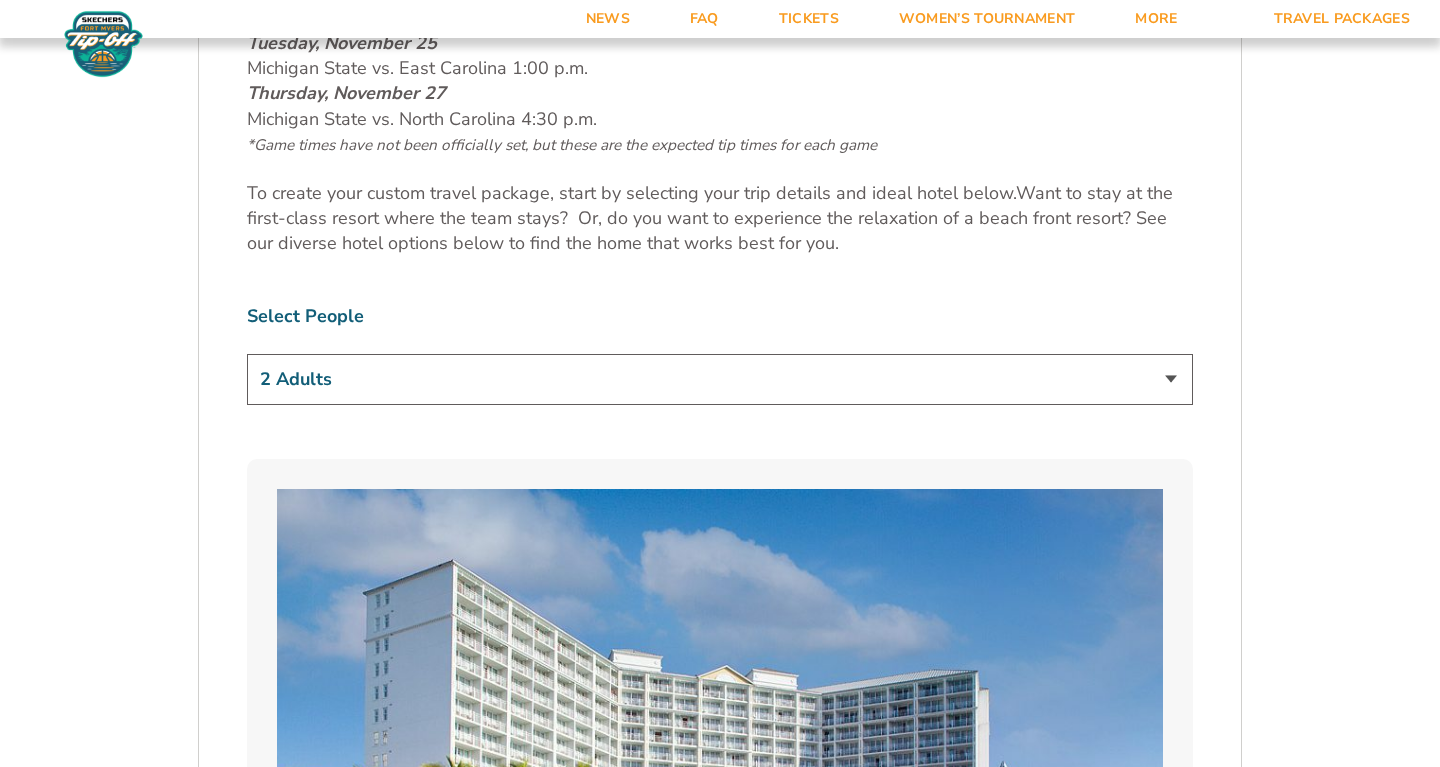 click on "2 Adults" at bounding box center (0, 0) 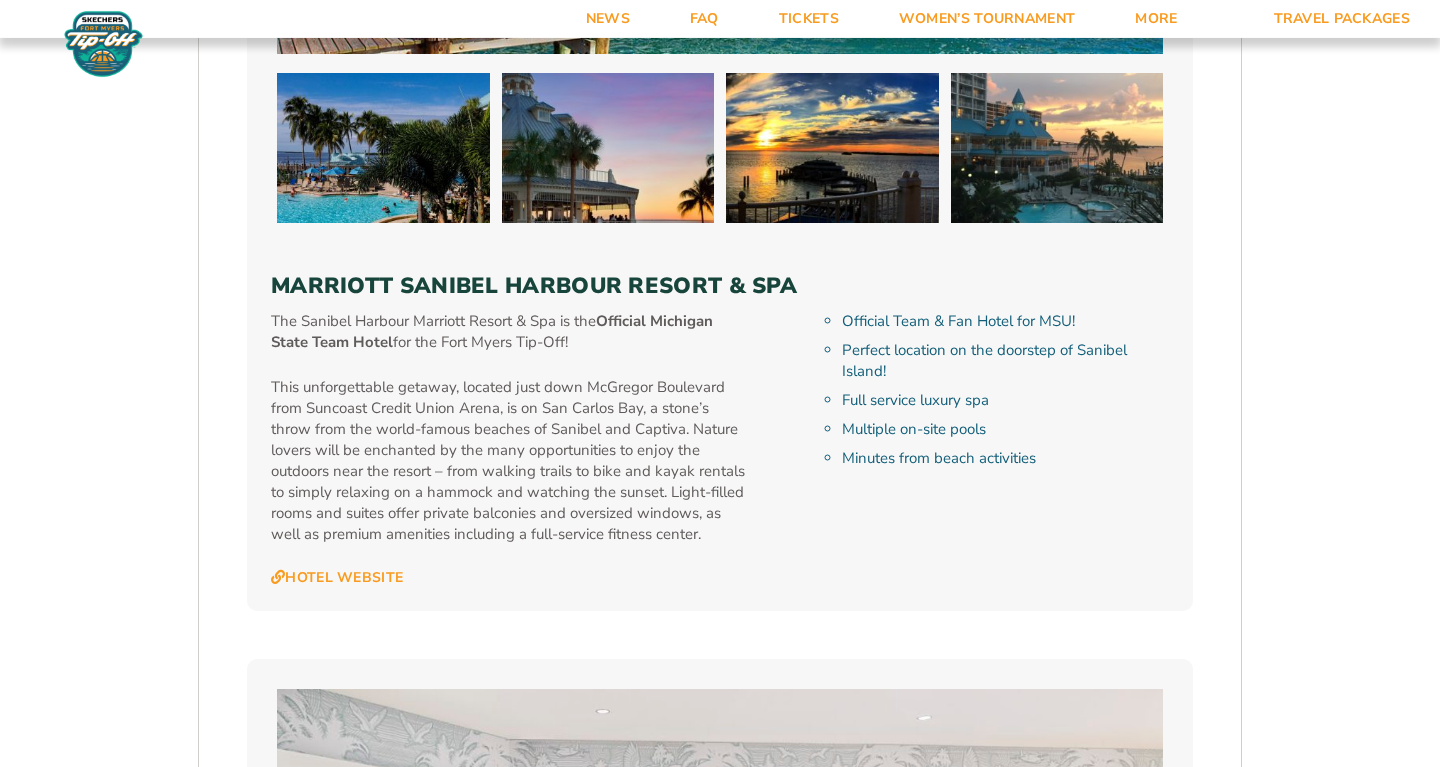 scroll, scrollTop: 2244, scrollLeft: 0, axis: vertical 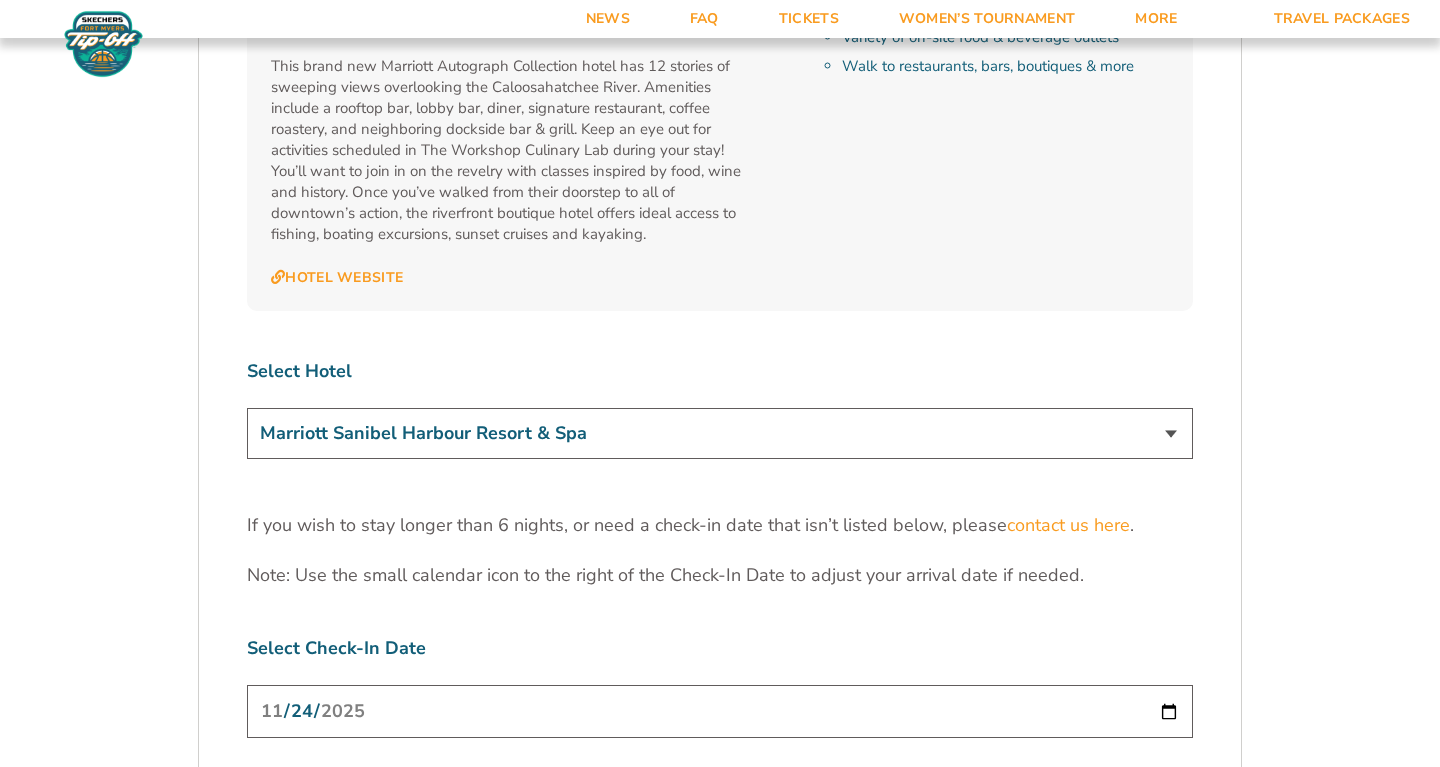 click on "Marriott Sanibel Harbour Resort & Spa Margaritaville Beach Resort Pink Shell Beach Resort & Marina Luminary Hotel & Co., Autograph Collection" at bounding box center (720, 433) 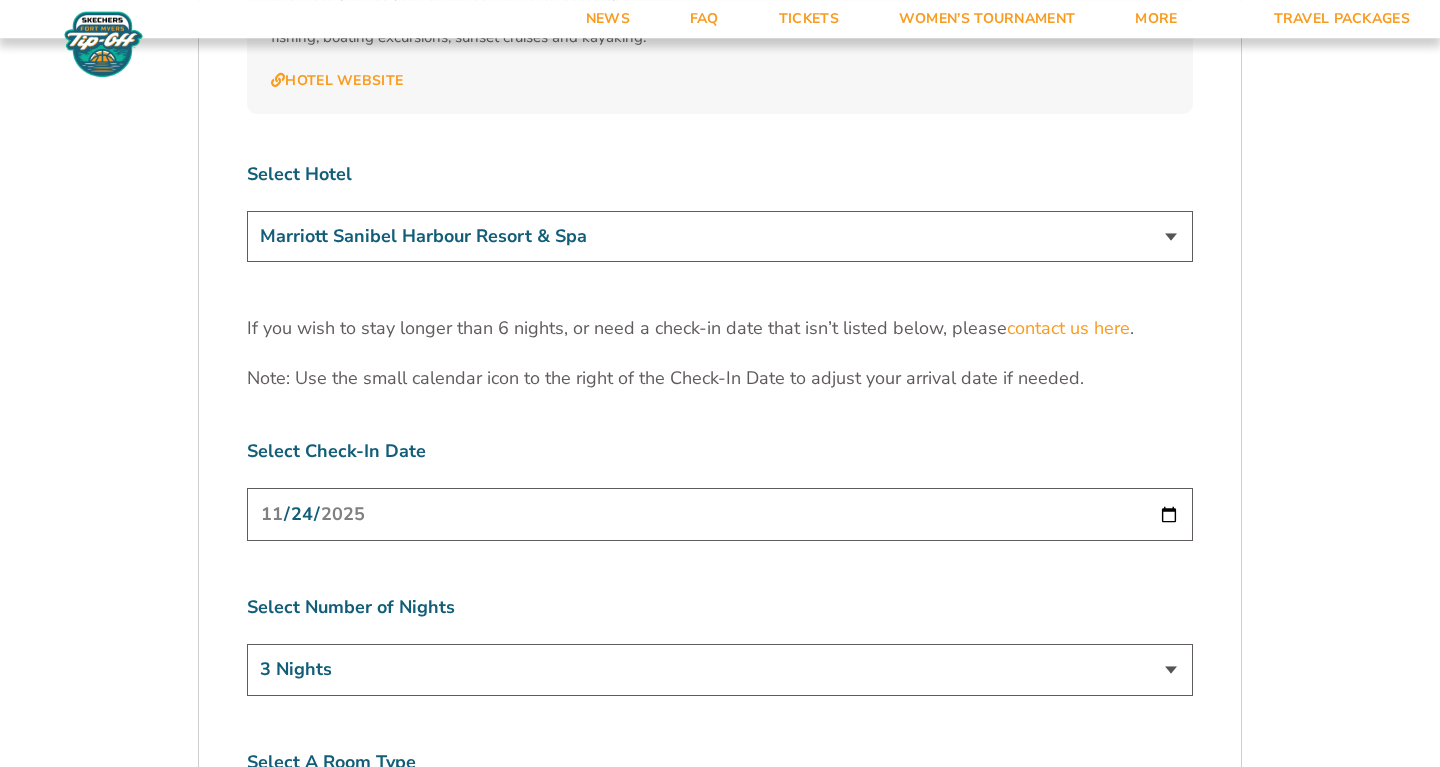 scroll, scrollTop: 6120, scrollLeft: 0, axis: vertical 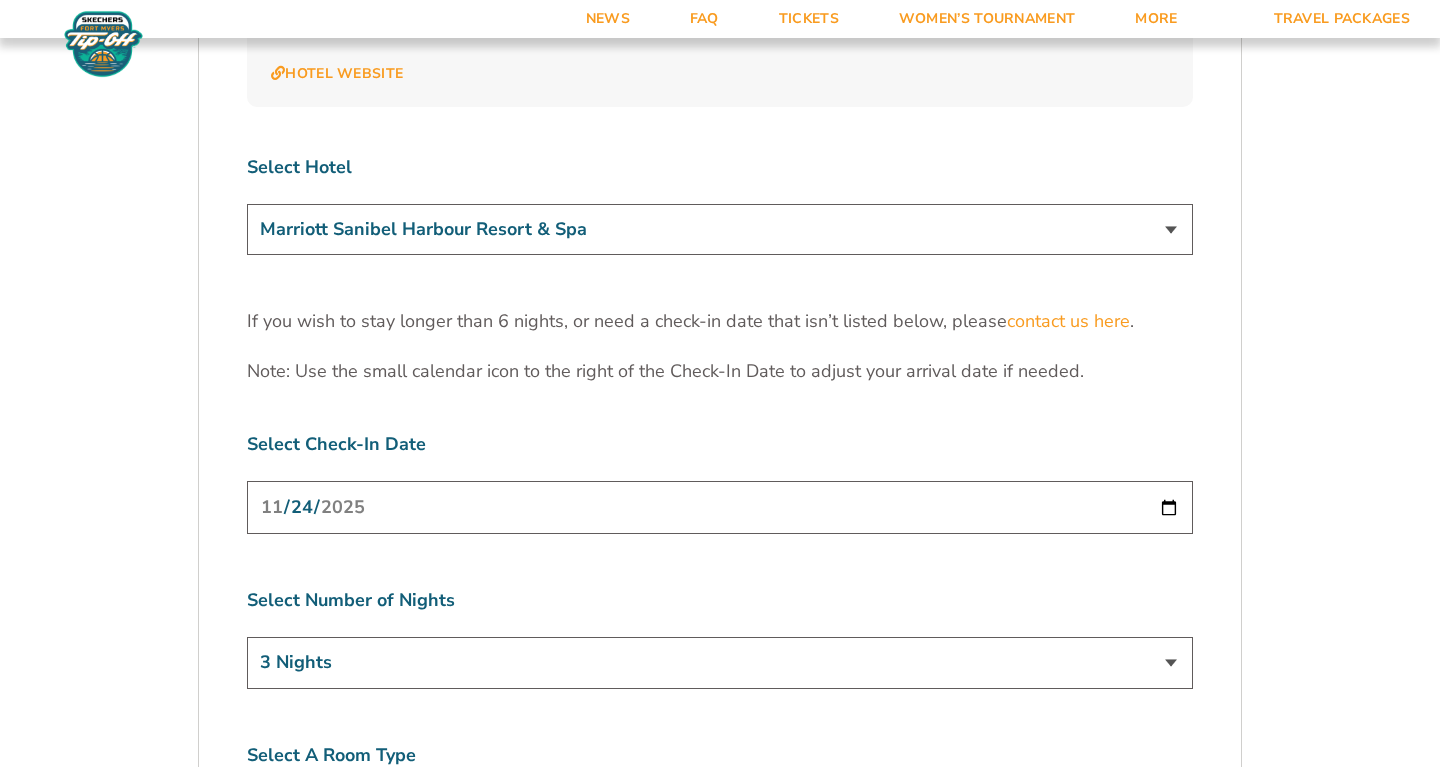 click on "2025-11-24" at bounding box center (720, 507) 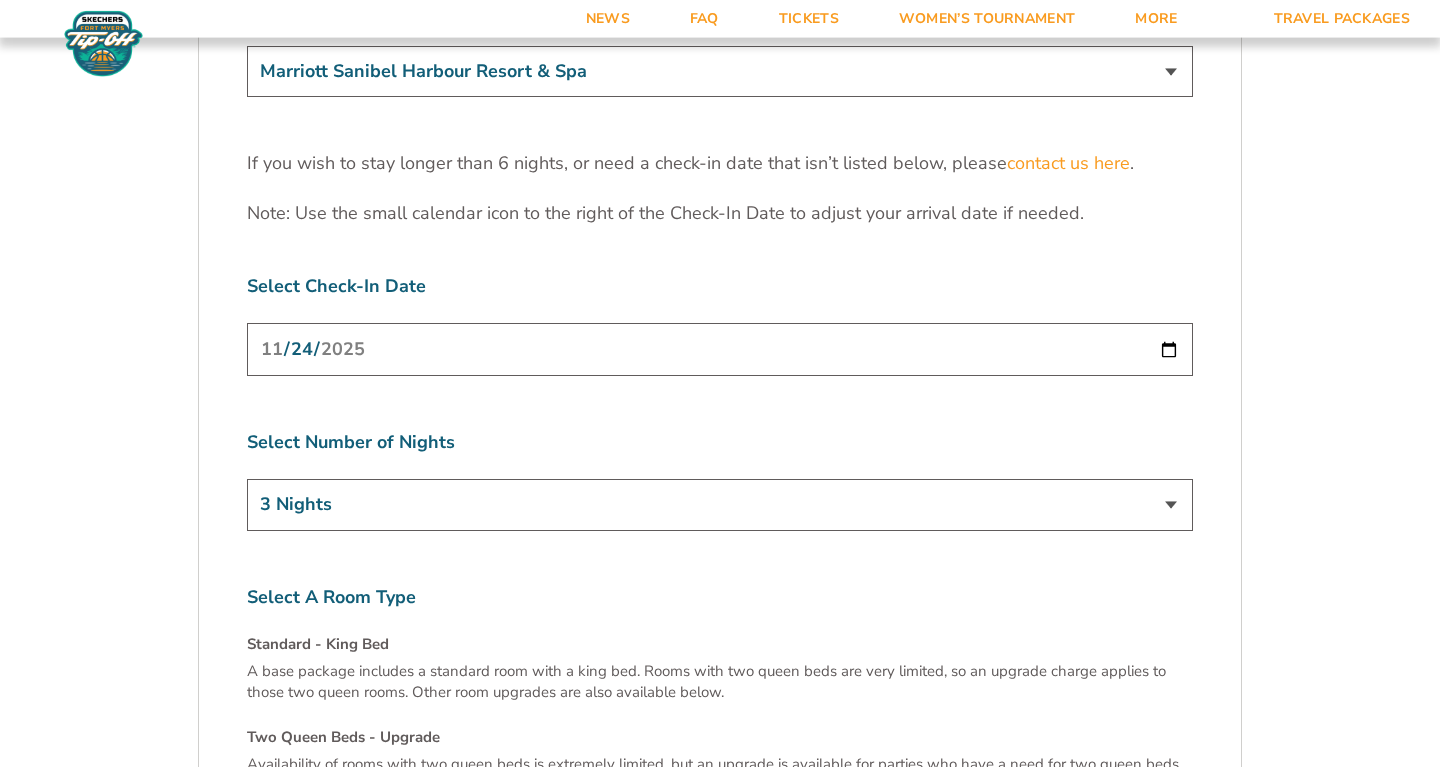 scroll, scrollTop: 6426, scrollLeft: 0, axis: vertical 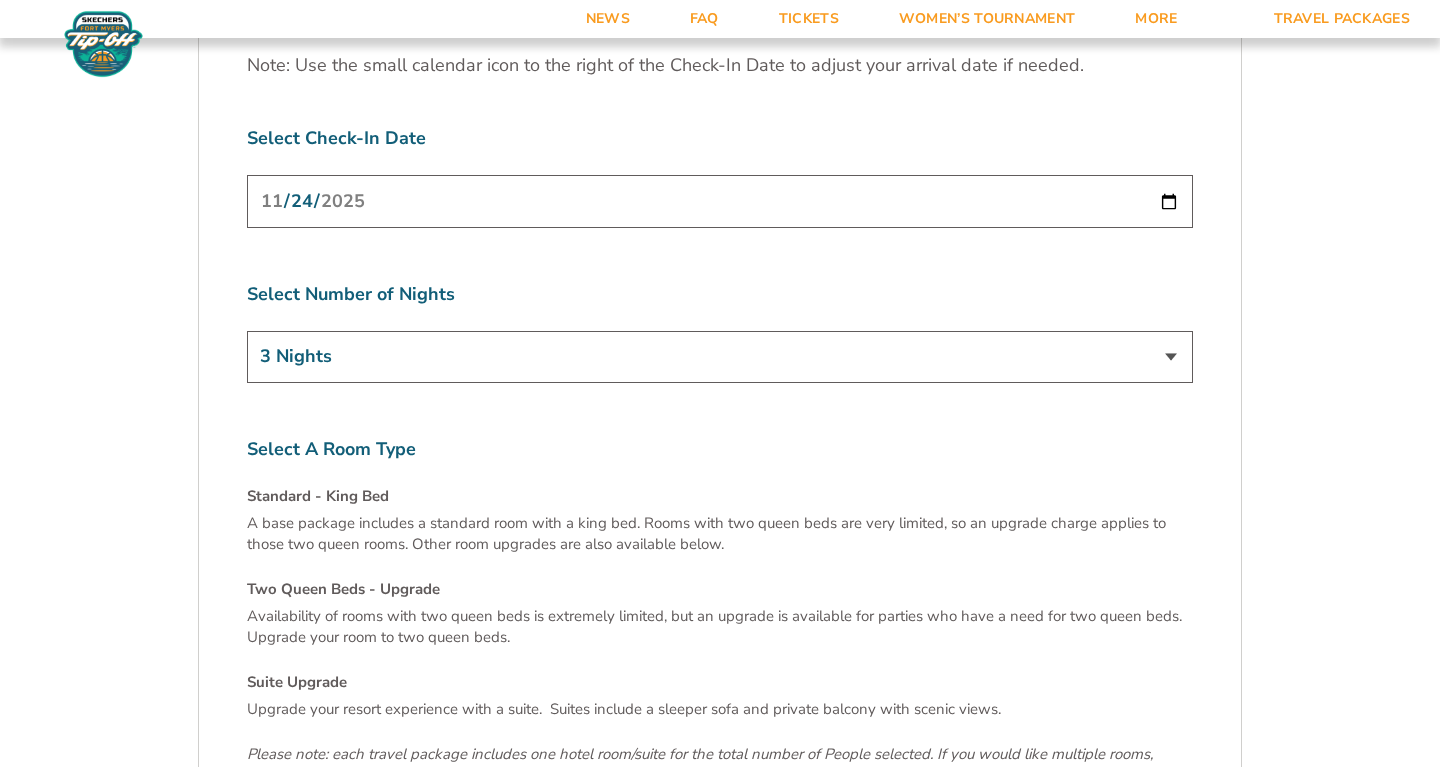 click on "3 Nights
4 Nights
5 Nights
6 Nights" at bounding box center [720, 356] 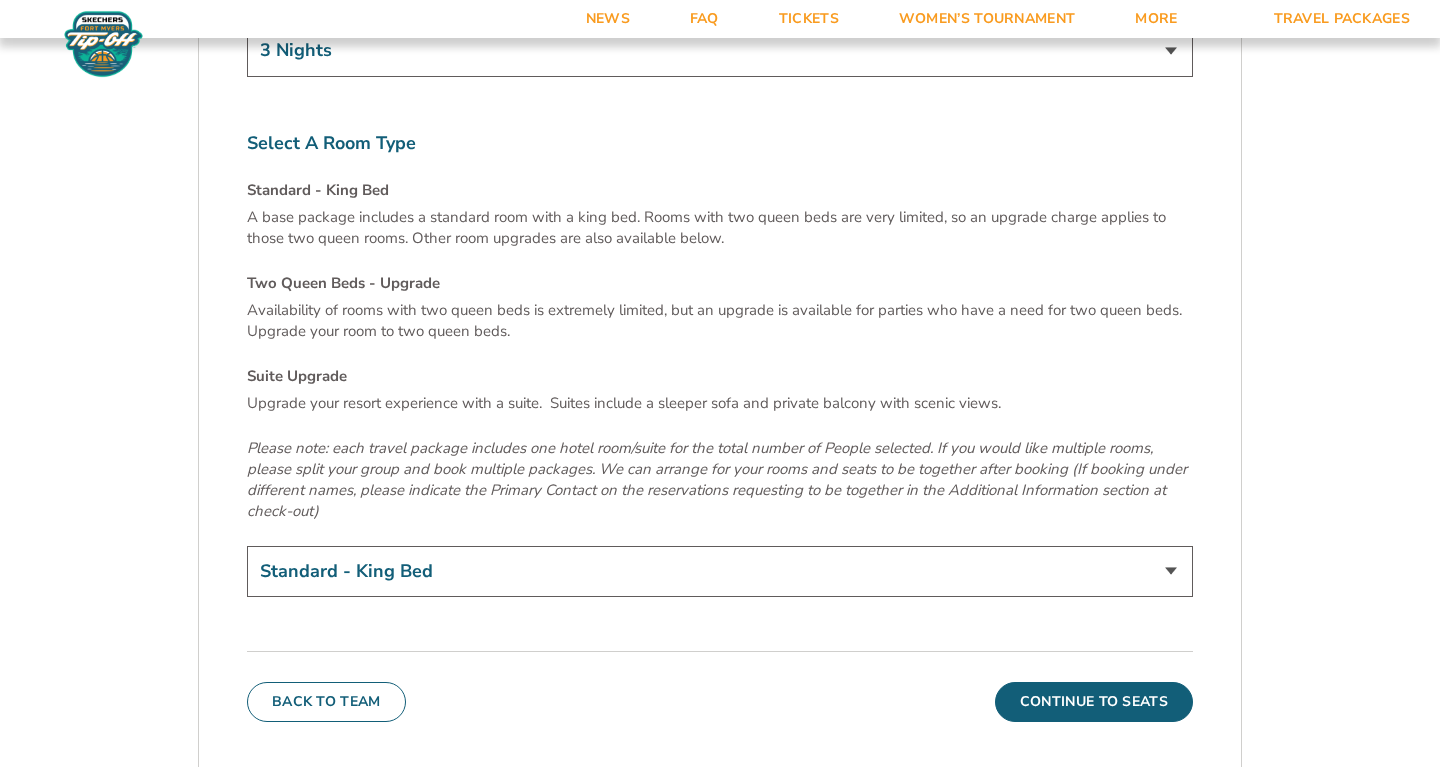 click on "Standard - King Bed Two Queen Beds - Upgrade (+$15 per night) Suite Upgrade (+$175 per night)" at bounding box center [720, 571] 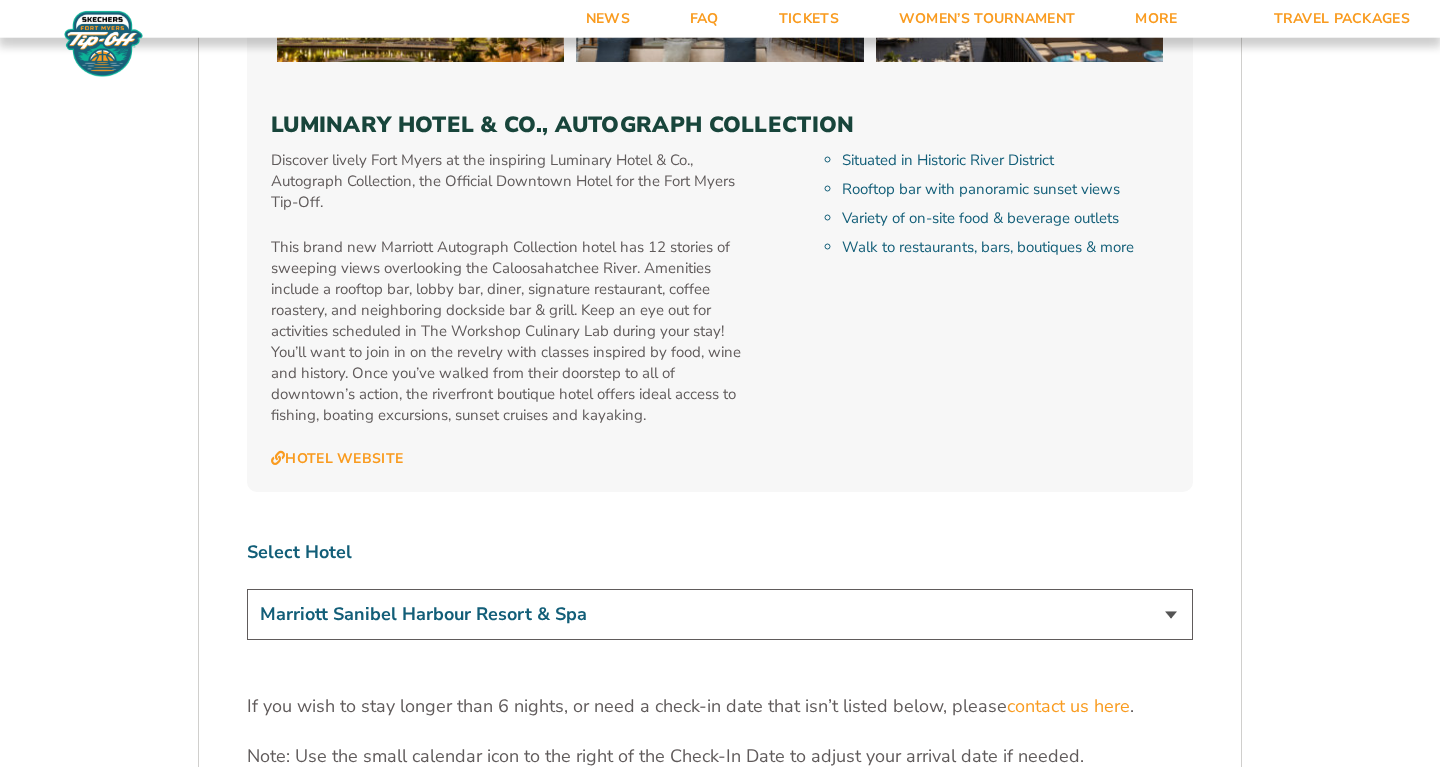 scroll, scrollTop: 6018, scrollLeft: 0, axis: vertical 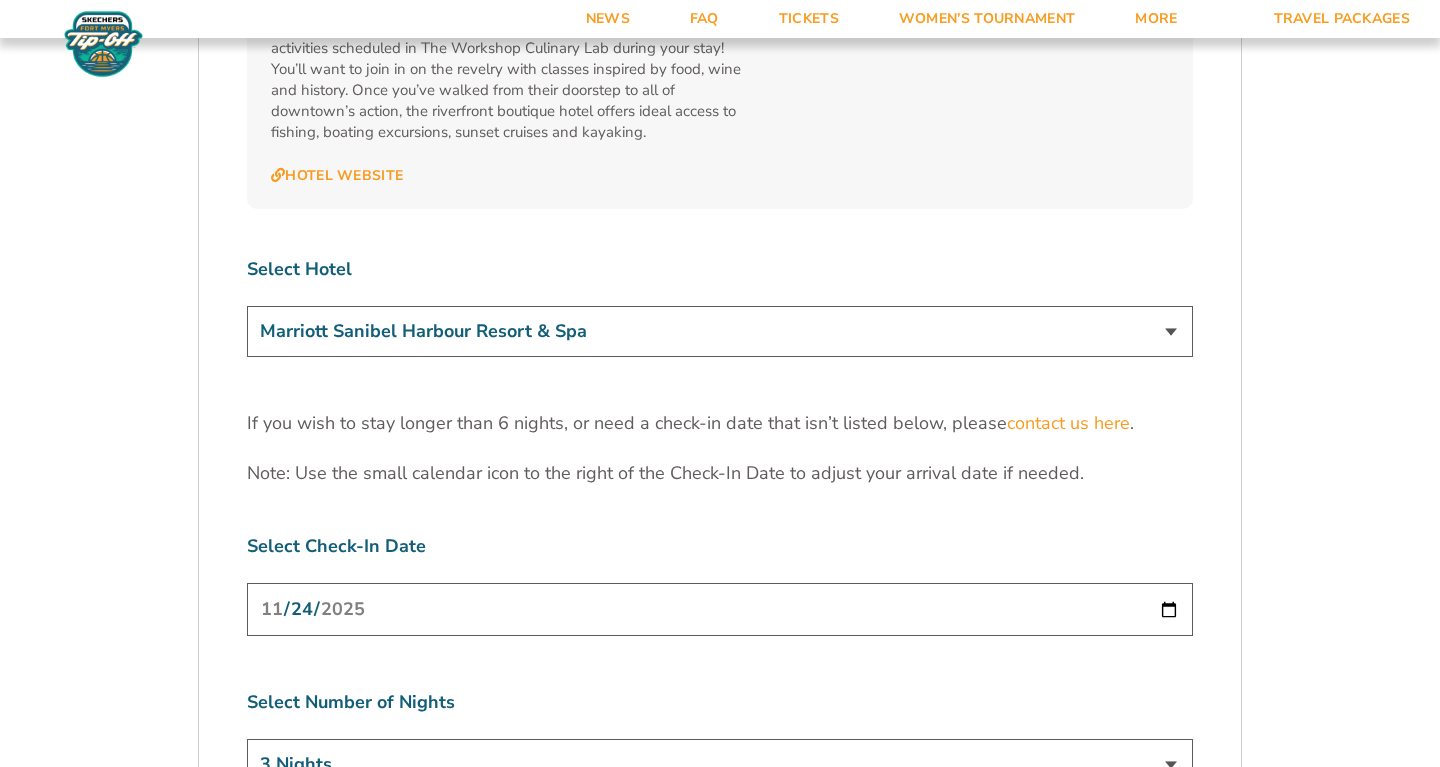 click on "Marriott Sanibel Harbour Resort & Spa Margaritaville Beach Resort Pink Shell Beach Resort & Marina Luminary Hotel & Co., Autograph Collection" at bounding box center [720, 331] 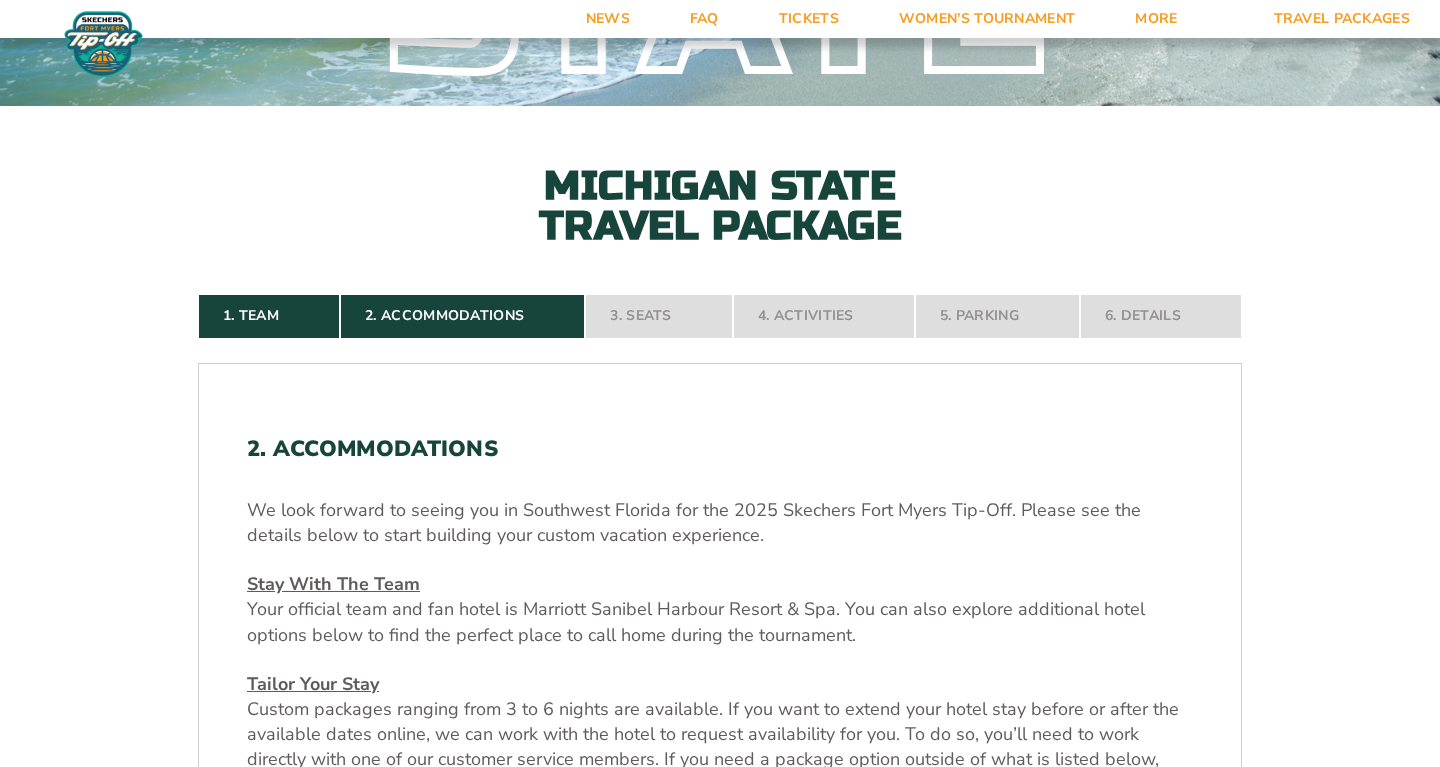 scroll, scrollTop: 0, scrollLeft: 0, axis: both 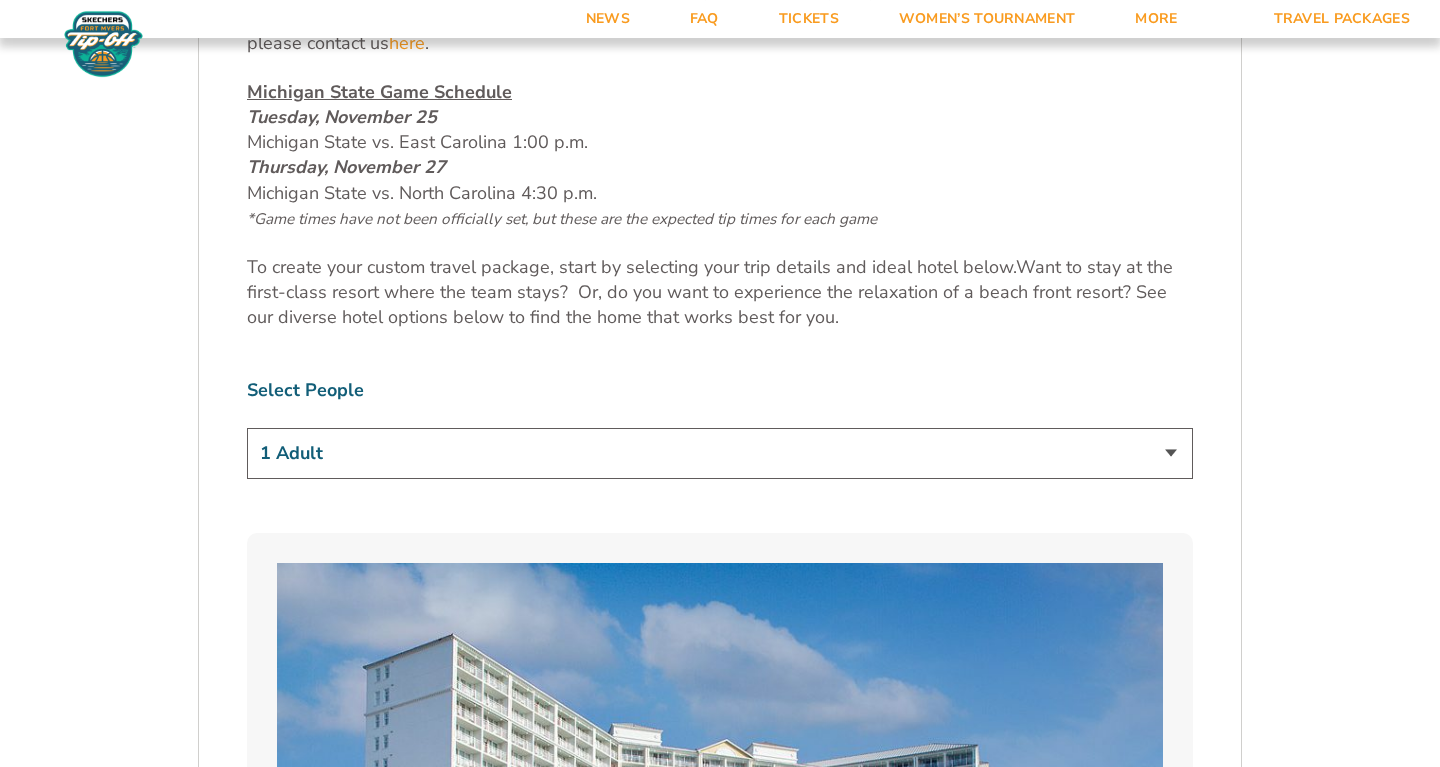 click on "1 Adult
2 Adults
3 Adults
4 Adults
2 Adults + 1 Child
2 Adults + 2 Children
2 Adults + 3 Children" at bounding box center (720, 453) 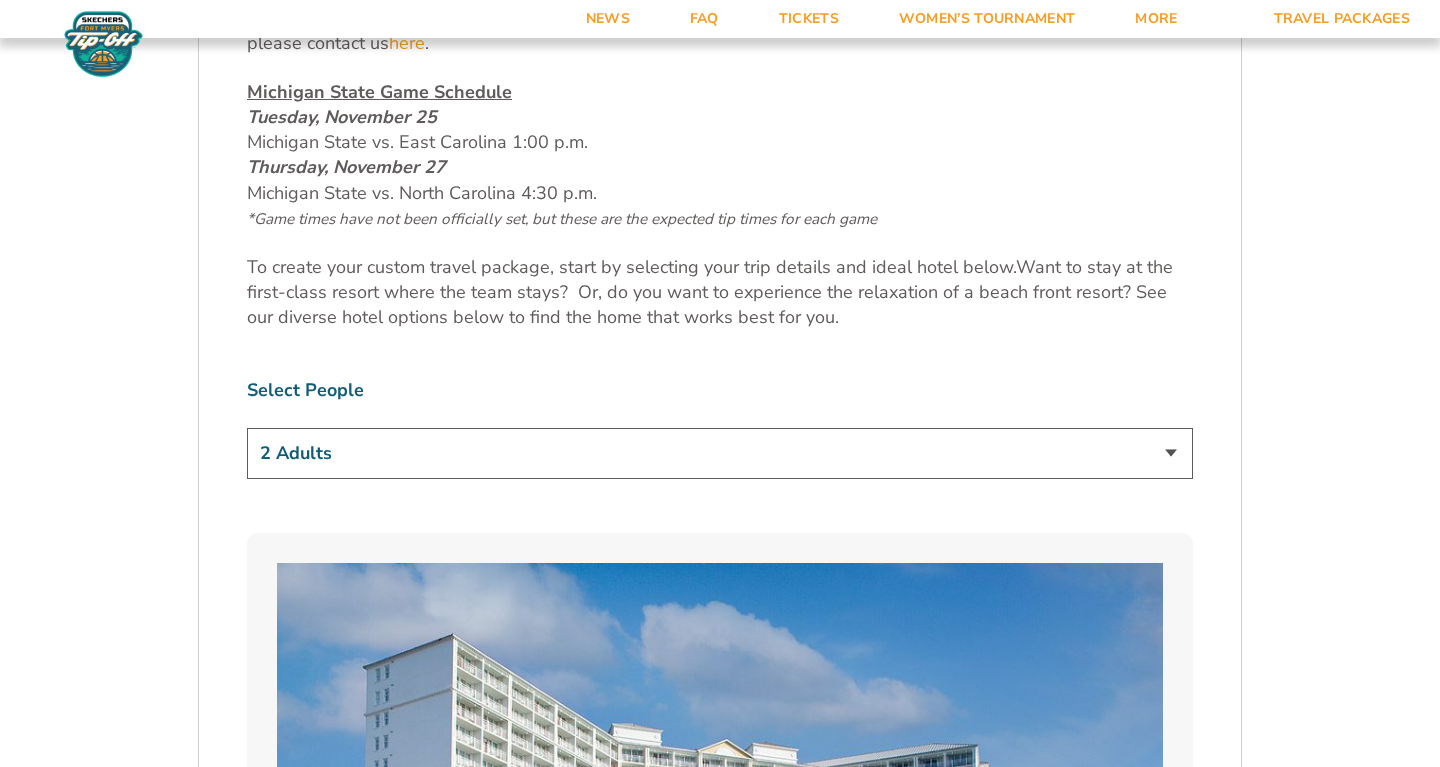 click on "2 Adults" at bounding box center [0, 0] 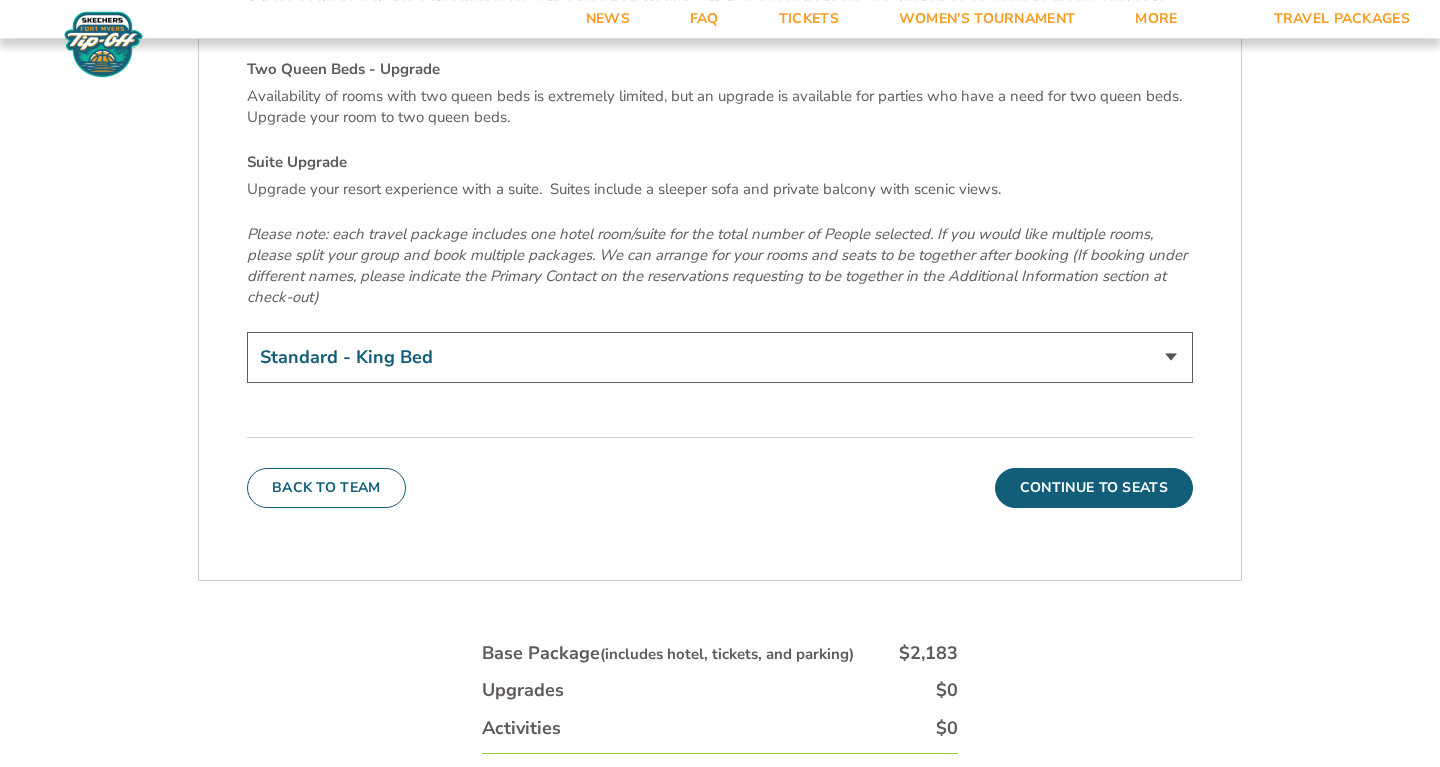 scroll, scrollTop: 6812, scrollLeft: 0, axis: vertical 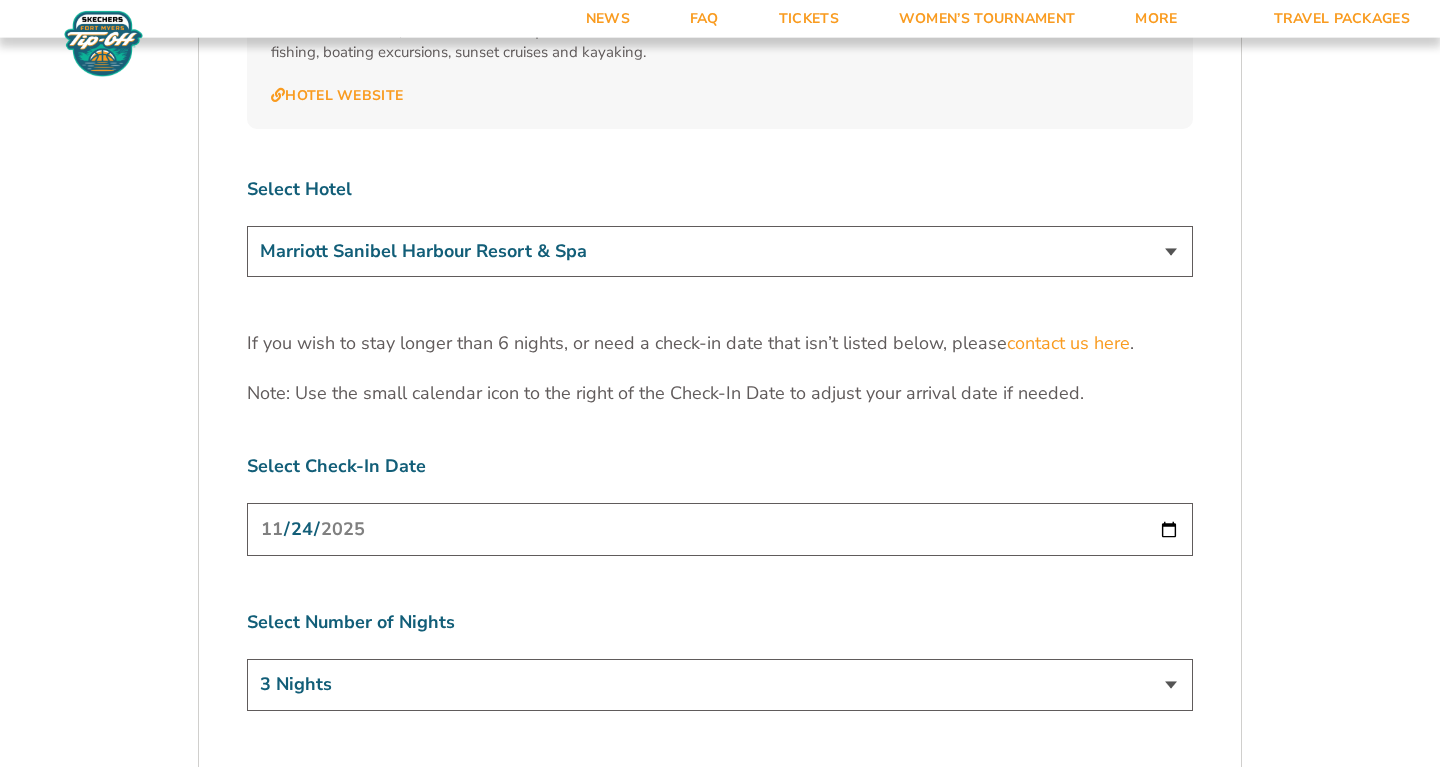 click on "Marriott Sanibel Harbour Resort & Spa Margaritaville Beach Resort Pink Shell Beach Resort & Marina Luminary Hotel & Co., Autograph Collection" at bounding box center (720, 251) 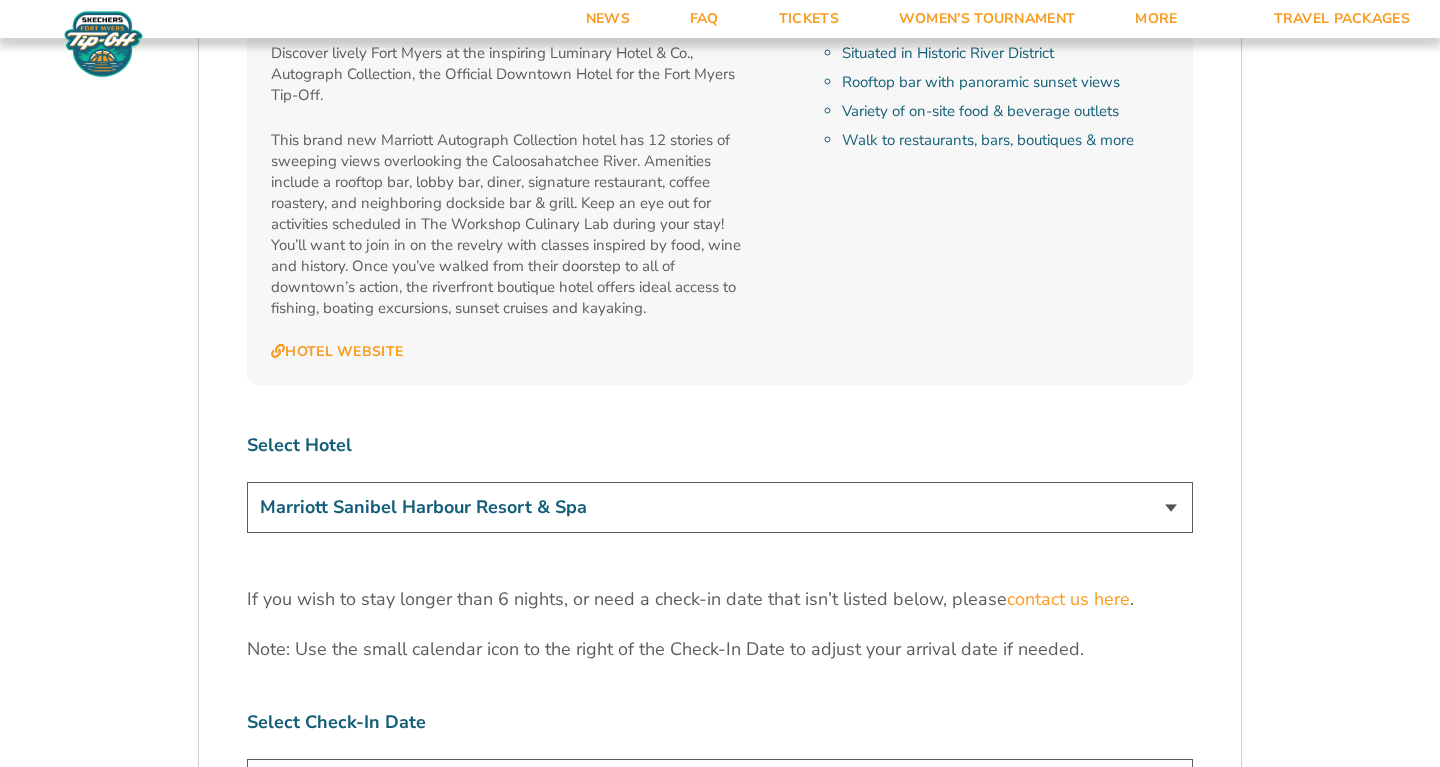 scroll, scrollTop: 5875, scrollLeft: 0, axis: vertical 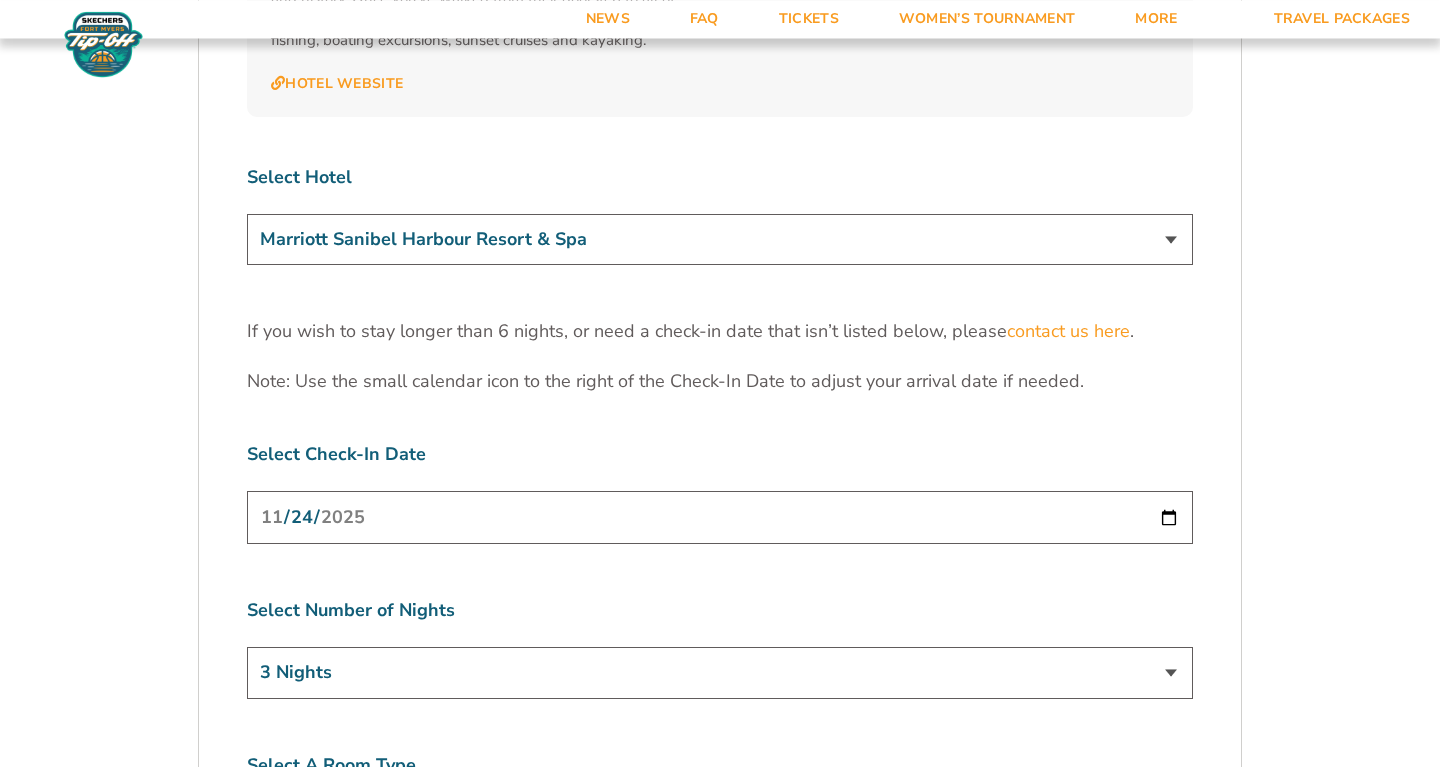 click on "2025-11-24" at bounding box center [720, 517] 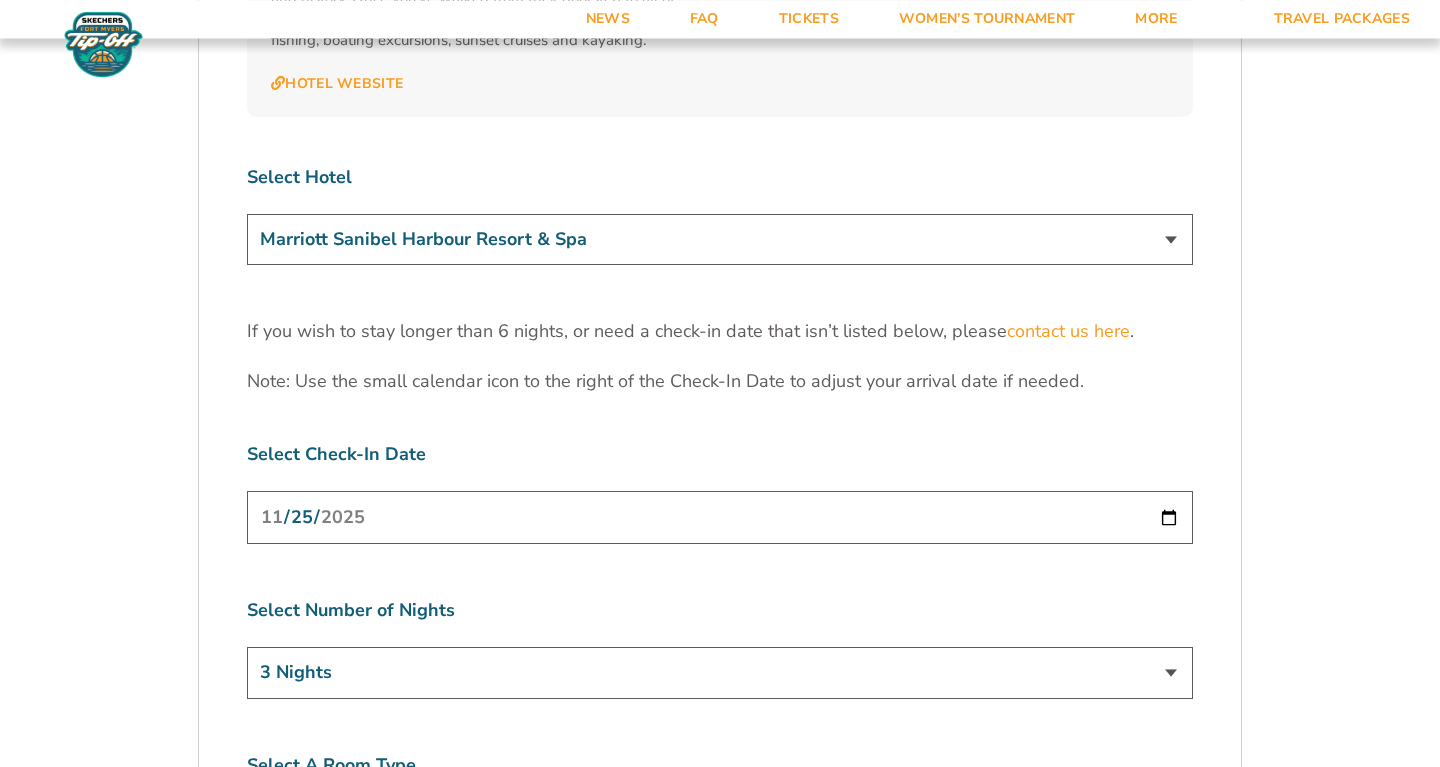 scroll, scrollTop: 6132, scrollLeft: 0, axis: vertical 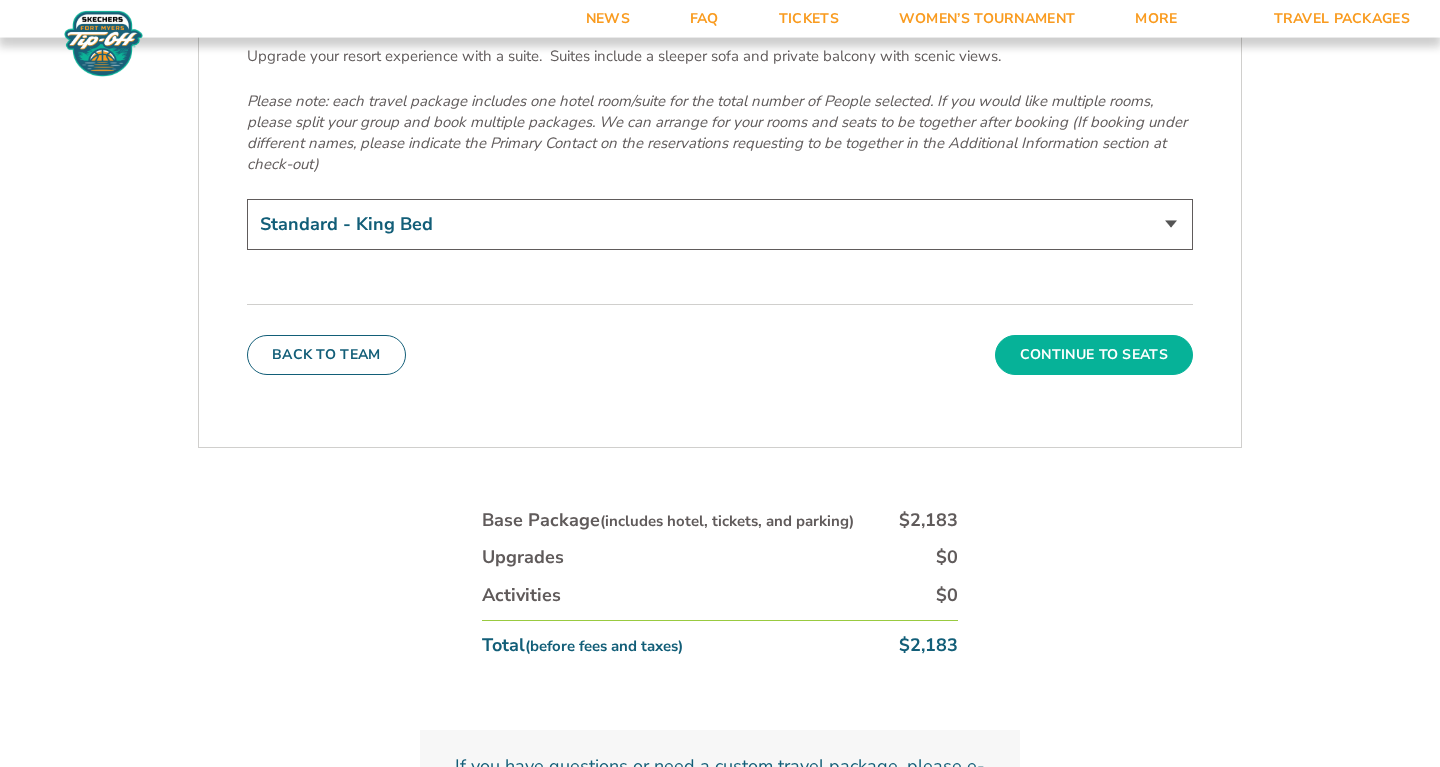 click on "Continue To Seats" at bounding box center [1094, 355] 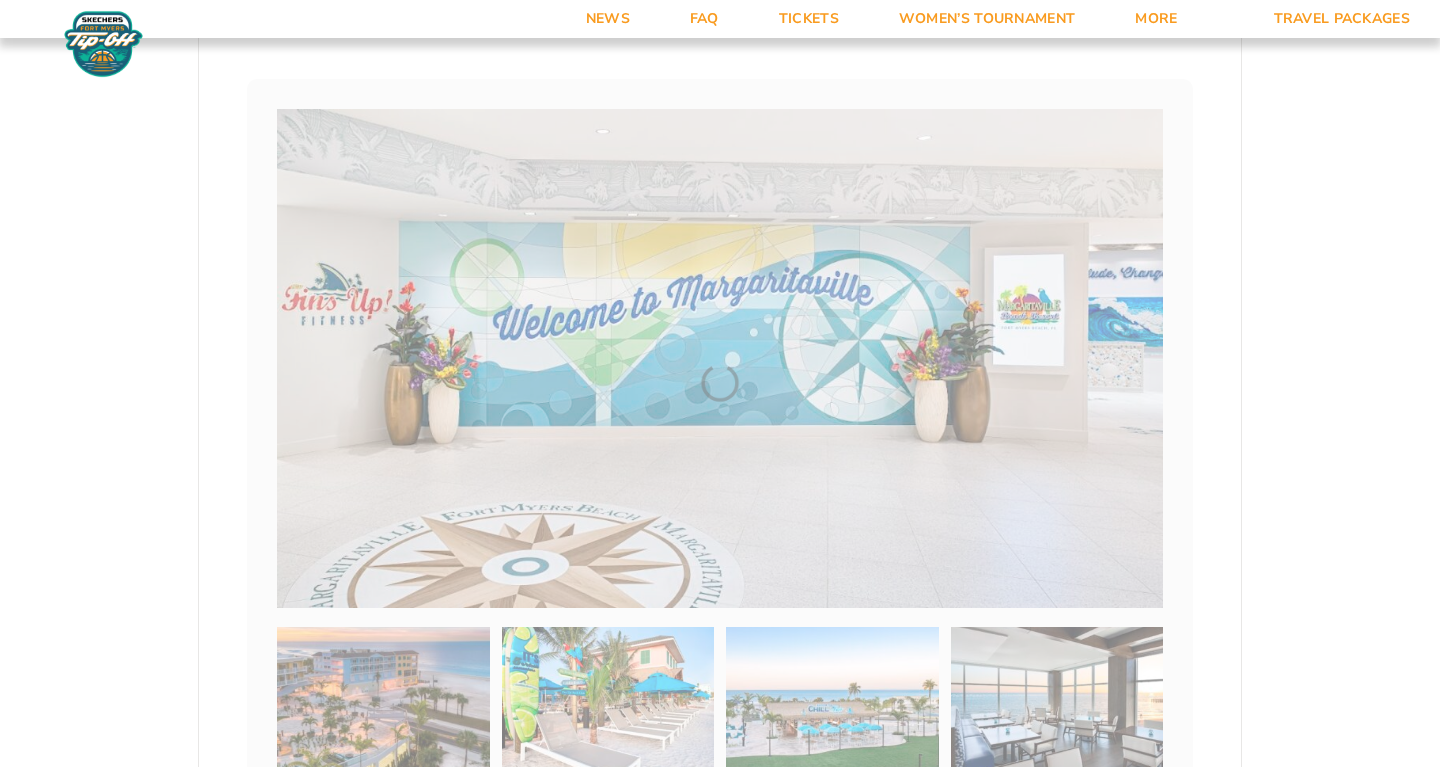 scroll, scrollTop: 362, scrollLeft: 0, axis: vertical 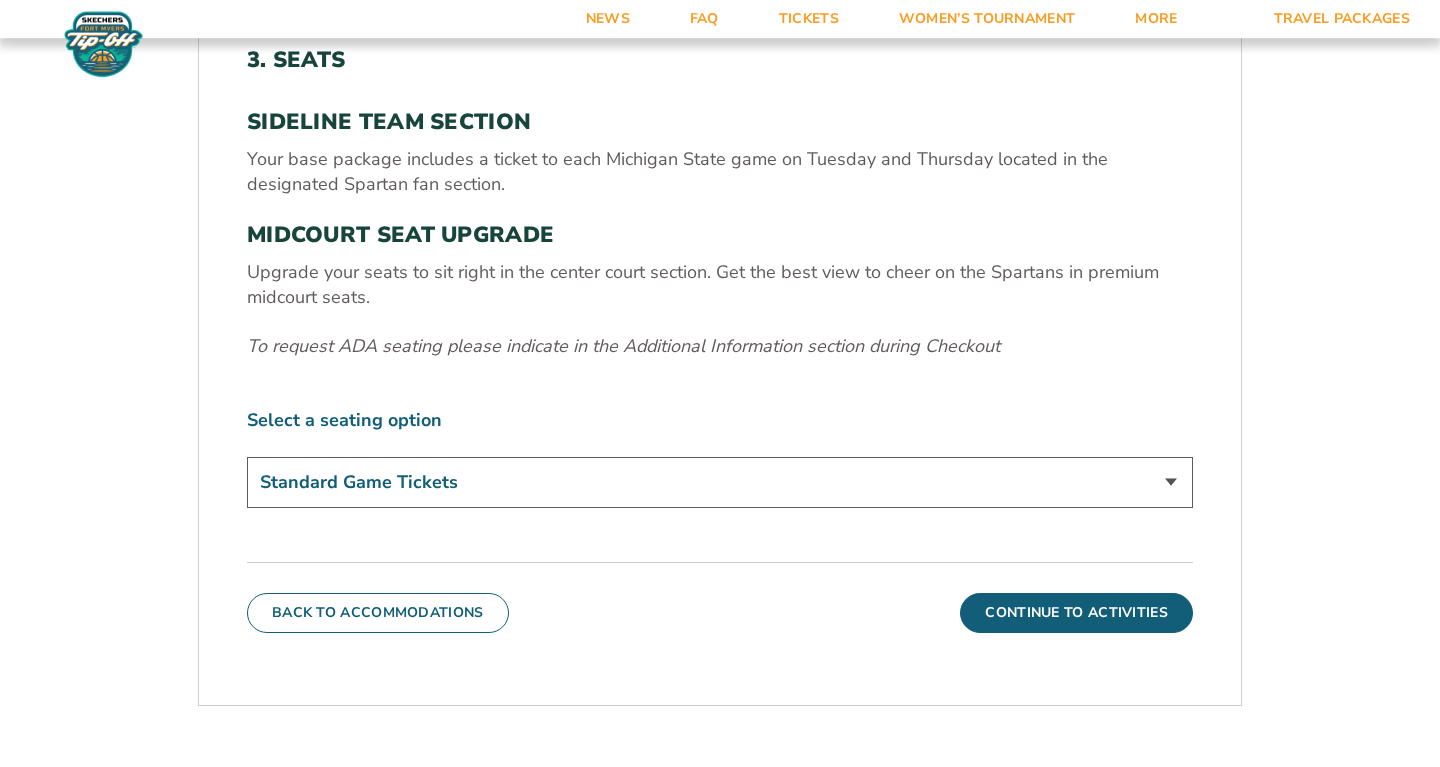 click on "Standard Game Tickets
Midcourt Seat Upgrade (+$140 per person)" at bounding box center (720, 482) 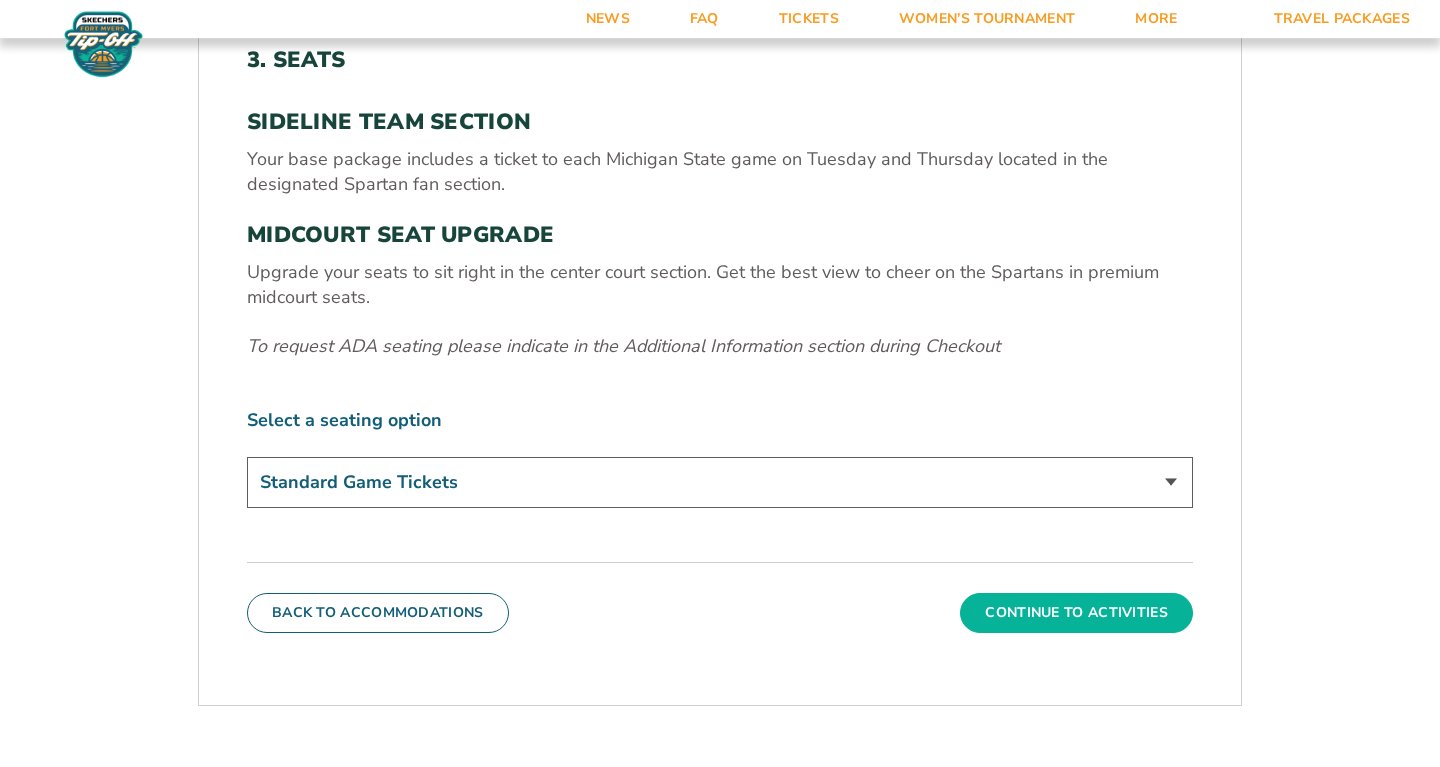 click on "Continue To Activities" at bounding box center [1076, 613] 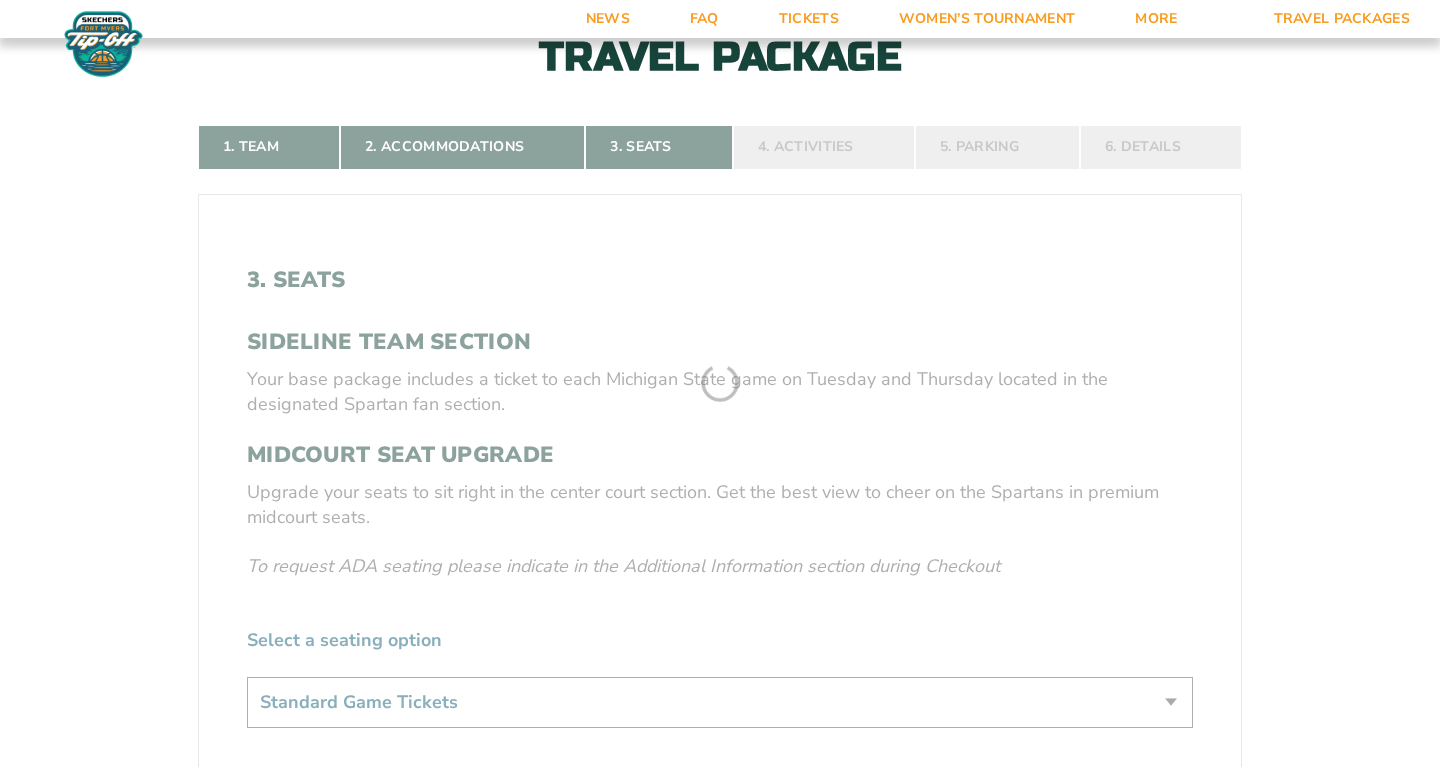 scroll, scrollTop: 362, scrollLeft: 0, axis: vertical 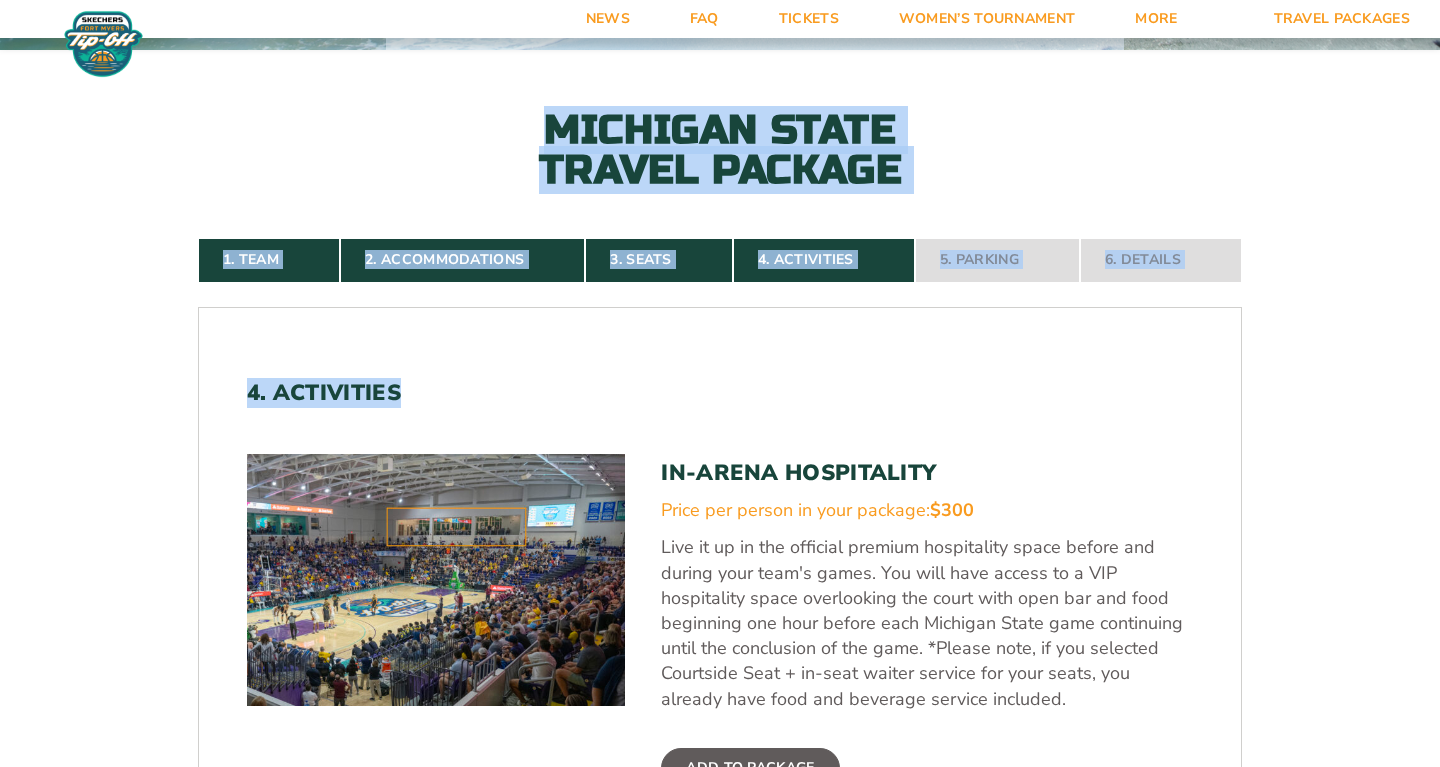 drag, startPoint x: 1427, startPoint y: 357, endPoint x: 1447, endPoint y: 430, distance: 75.690155 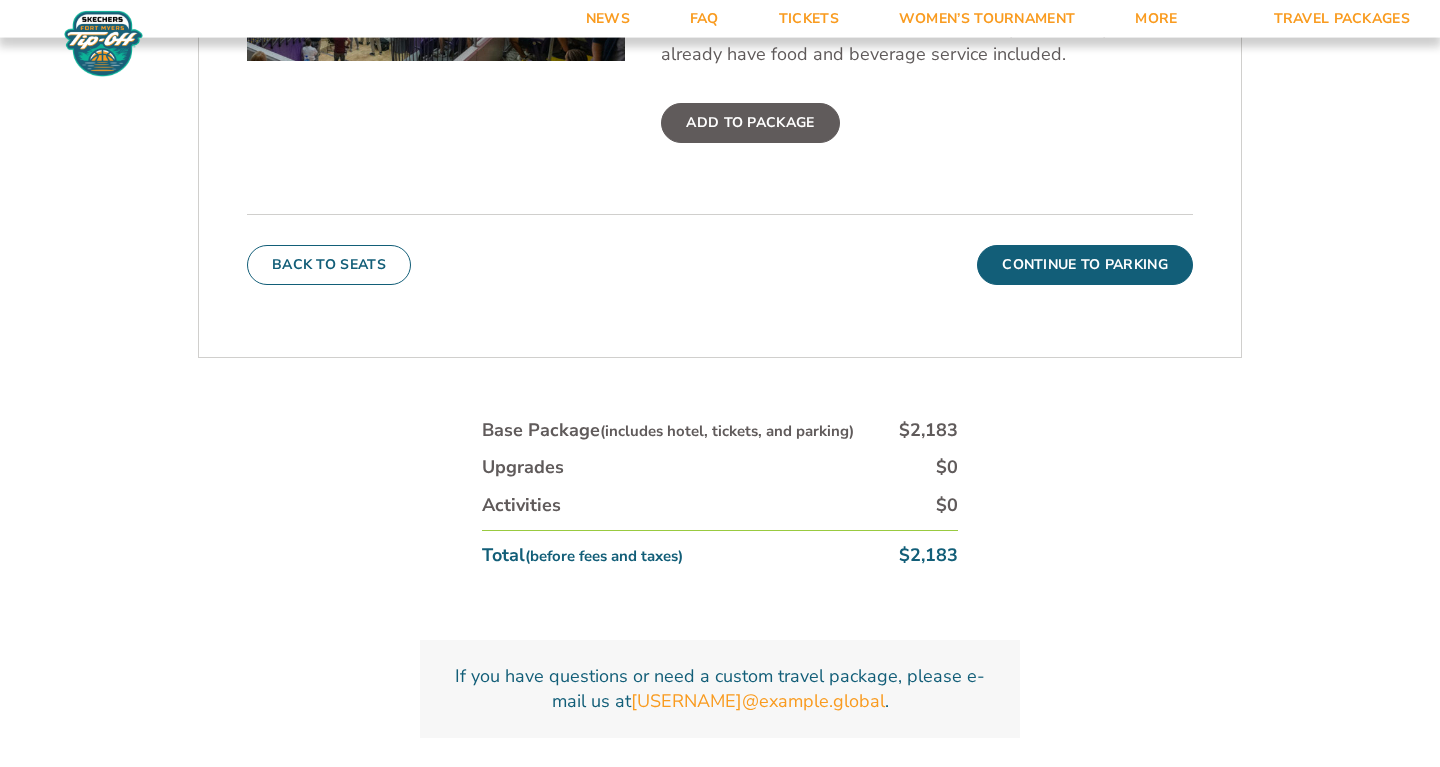 scroll, scrollTop: 1010, scrollLeft: 0, axis: vertical 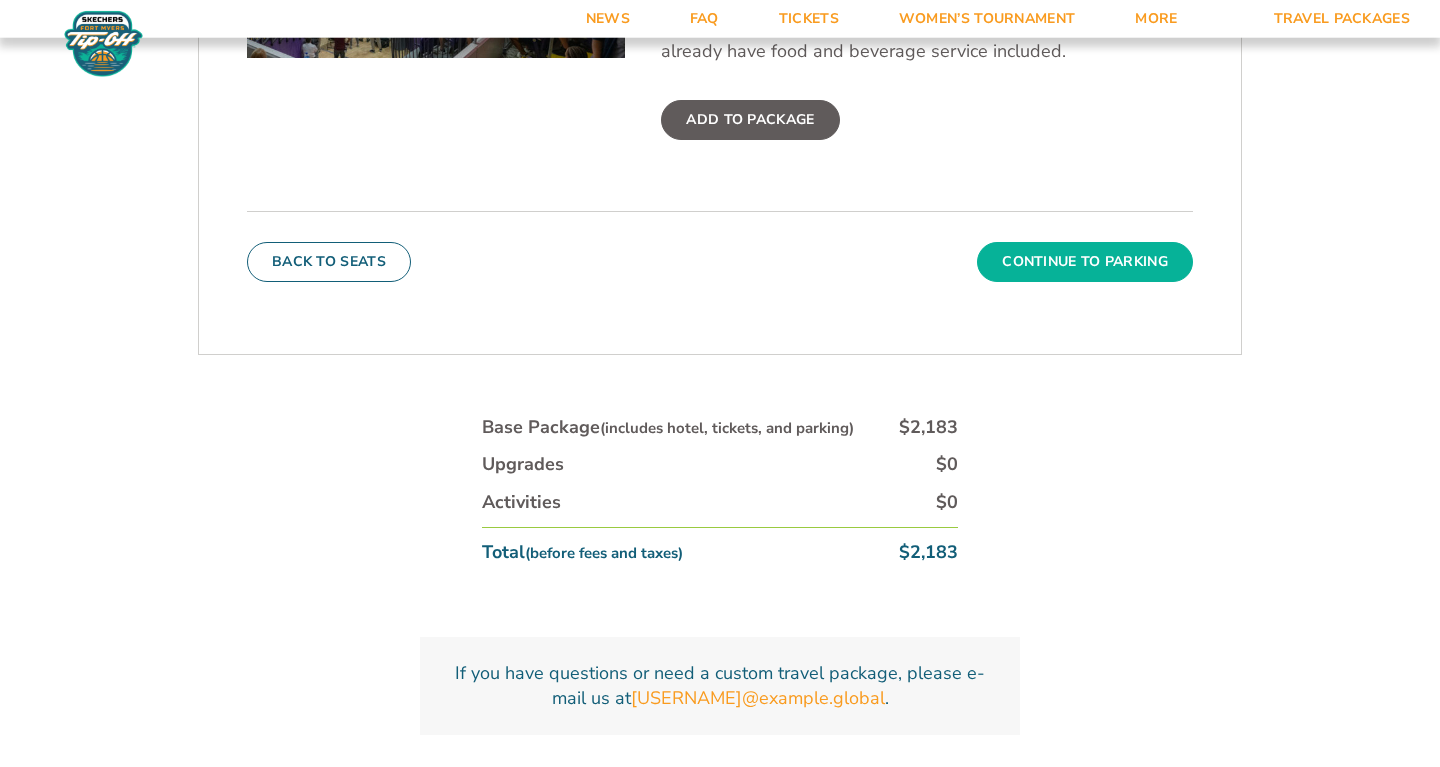 click on "Continue To Parking" at bounding box center [1085, 262] 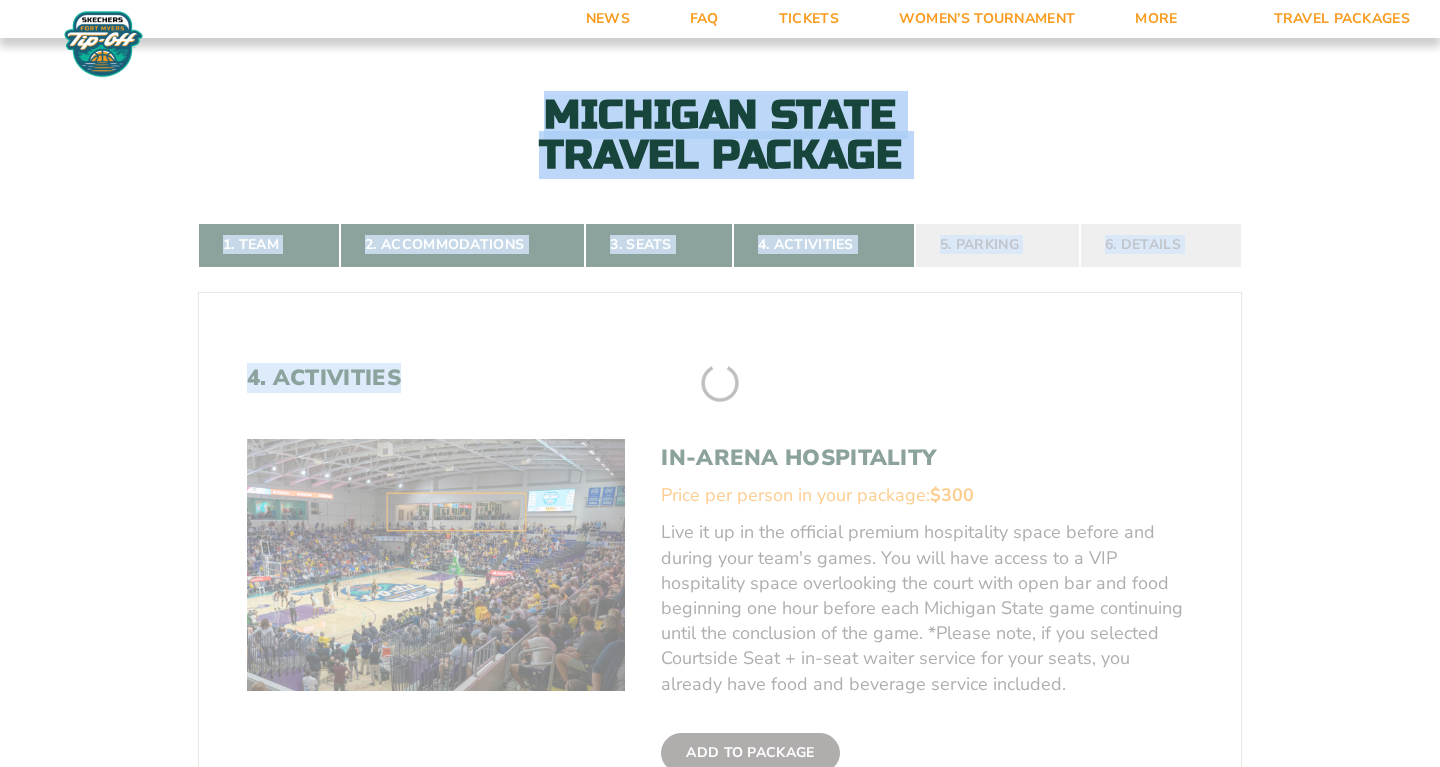 scroll, scrollTop: 362, scrollLeft: 0, axis: vertical 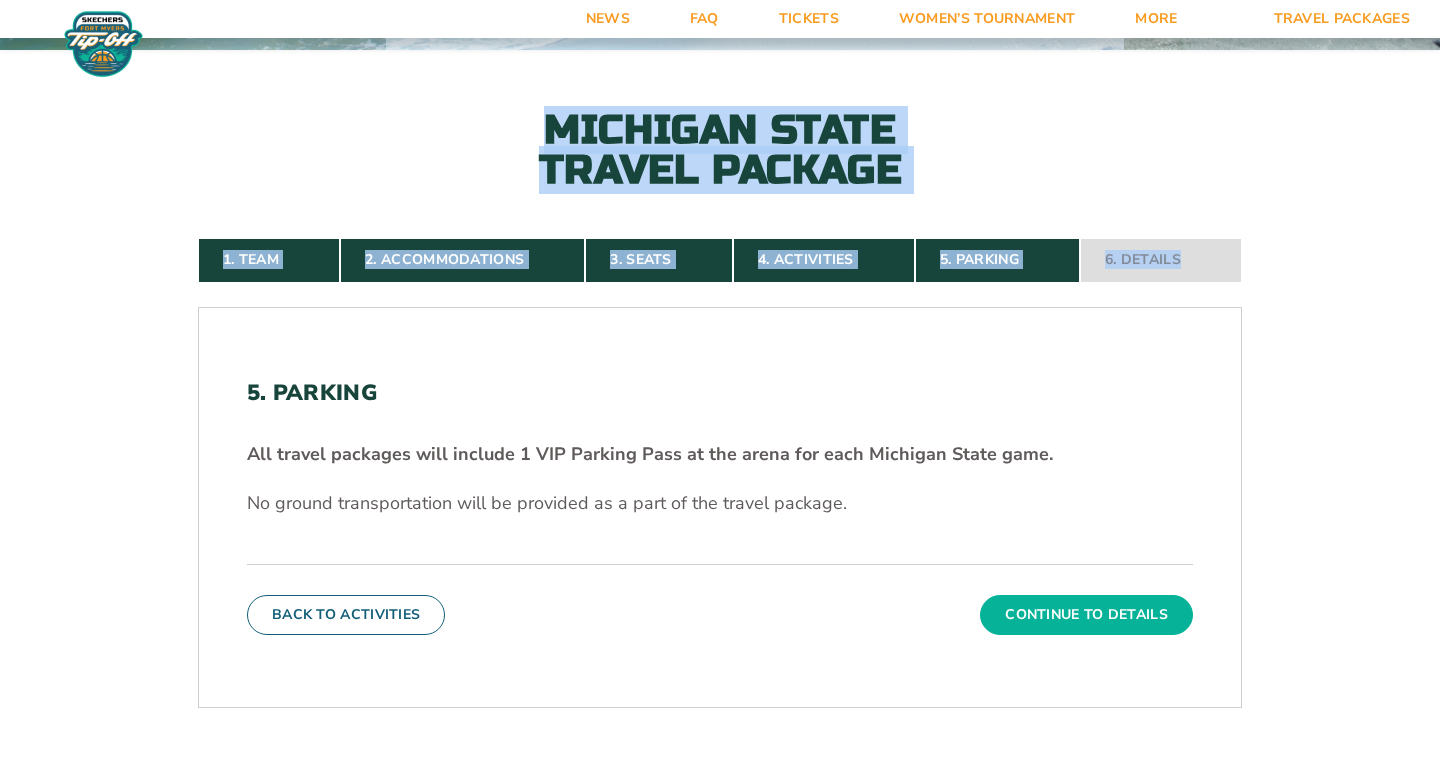 click on "Continue To Details" at bounding box center (1086, 615) 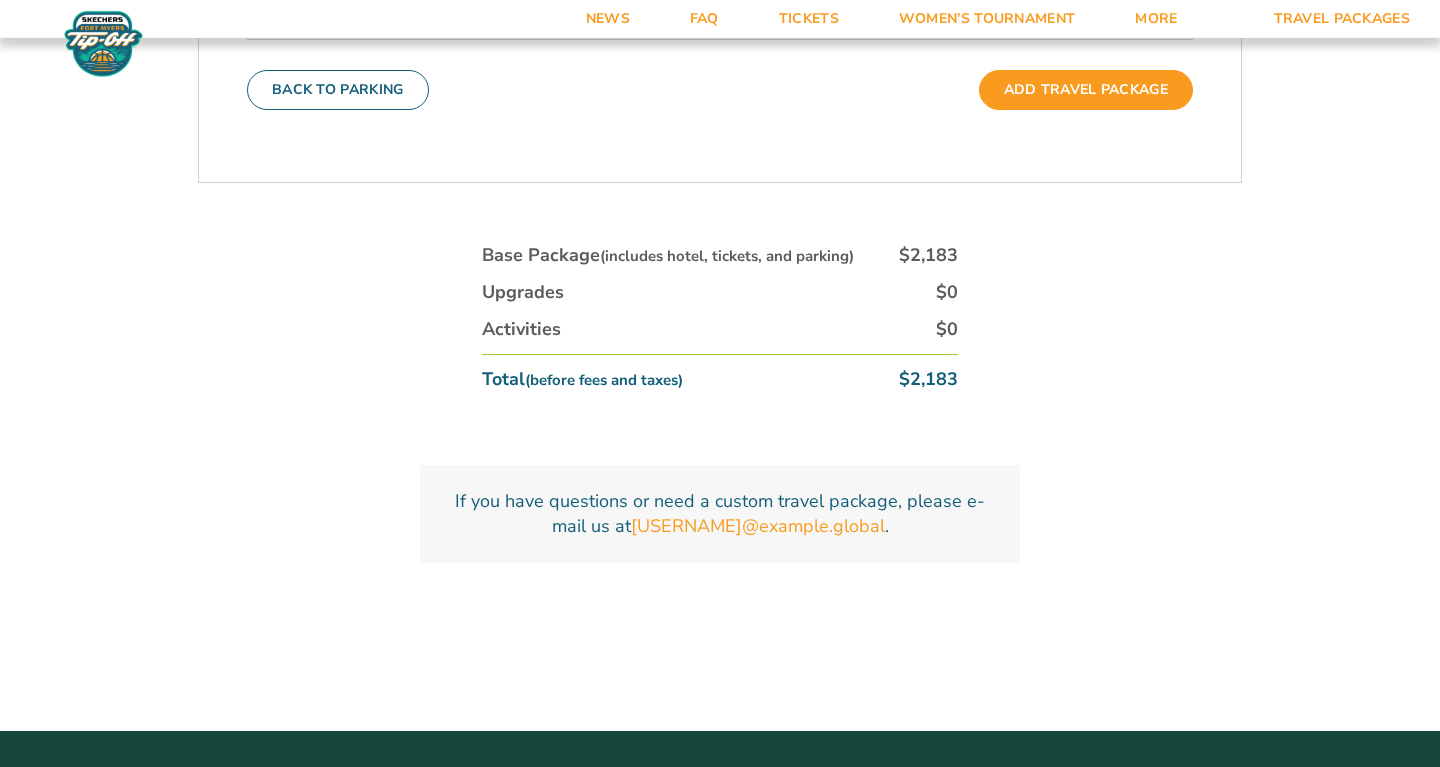 scroll, scrollTop: 1109, scrollLeft: 0, axis: vertical 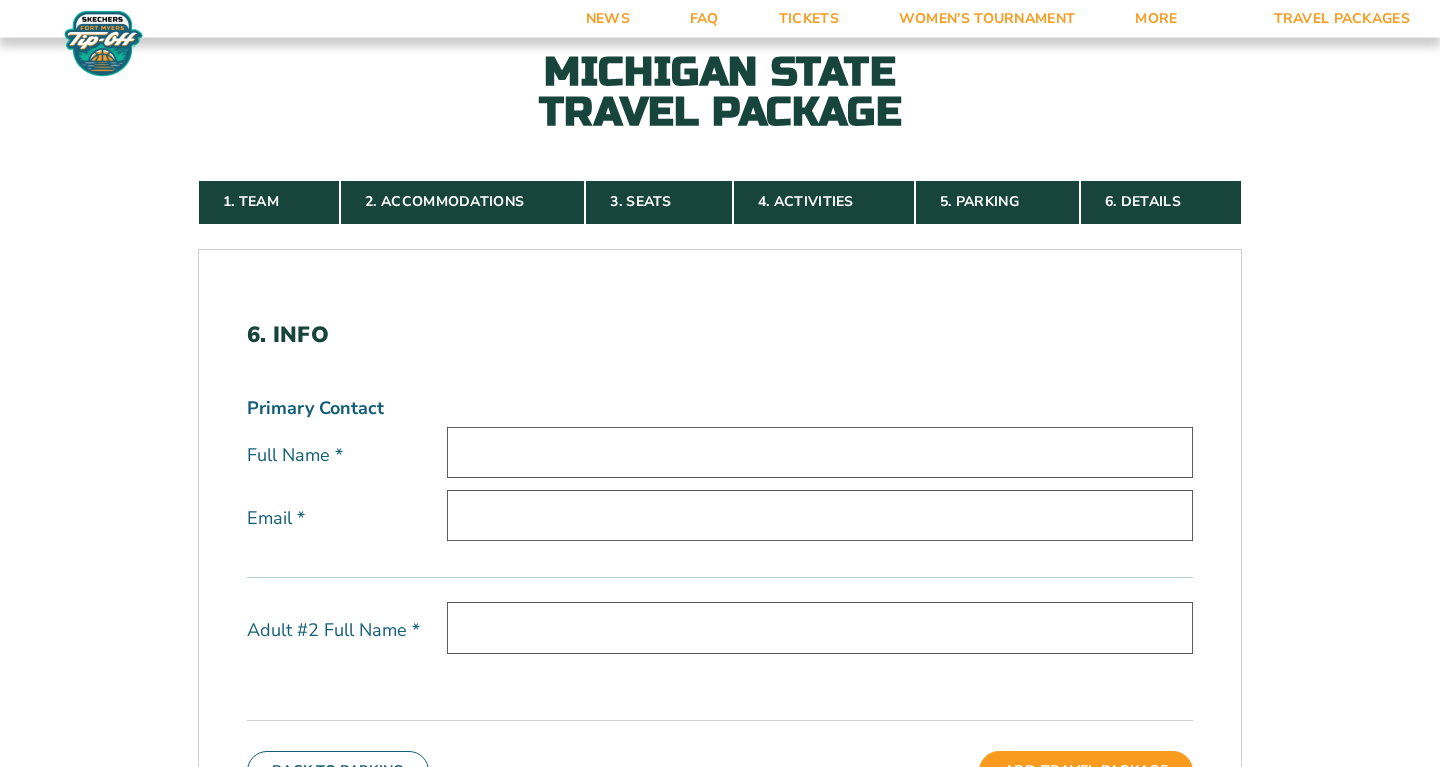 click at bounding box center [820, 453] 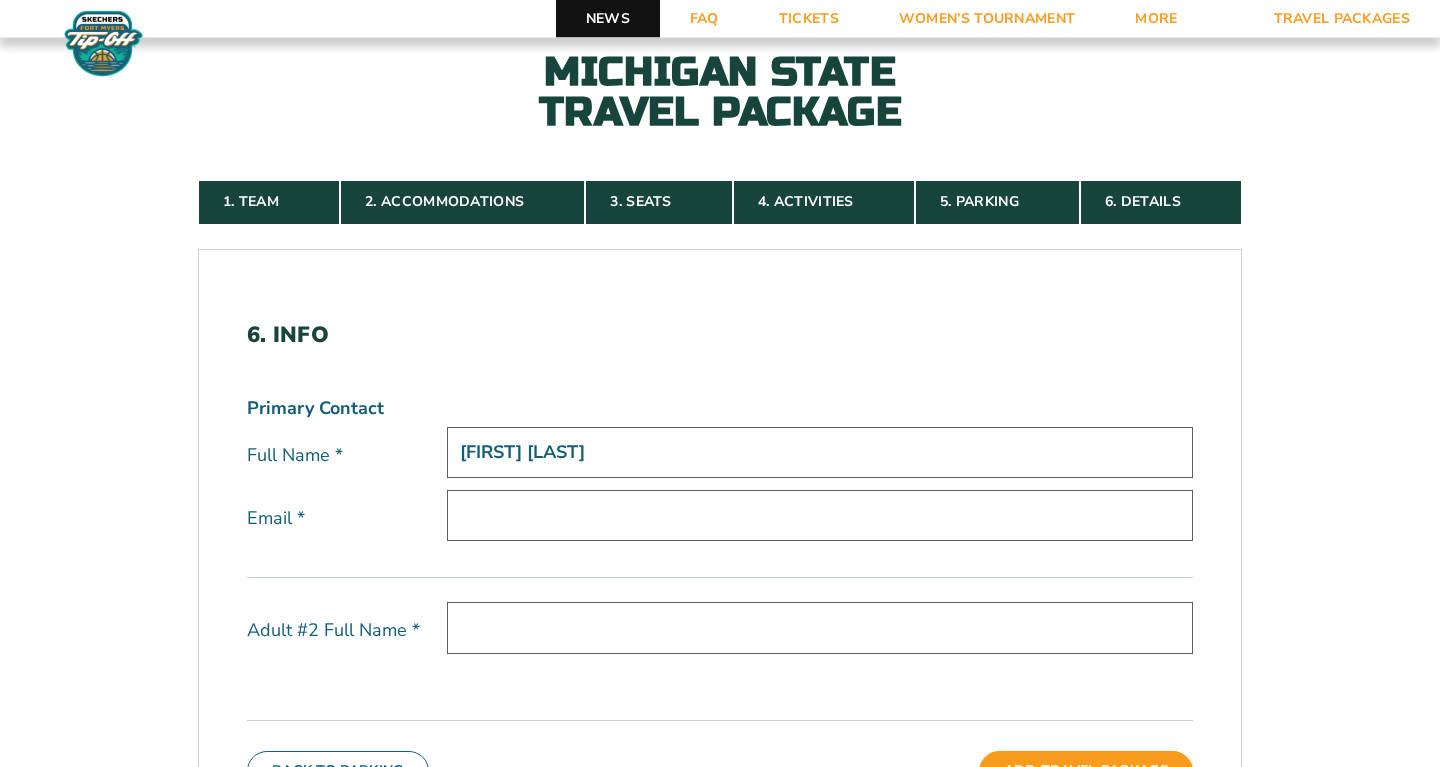 type on "patrick howard" 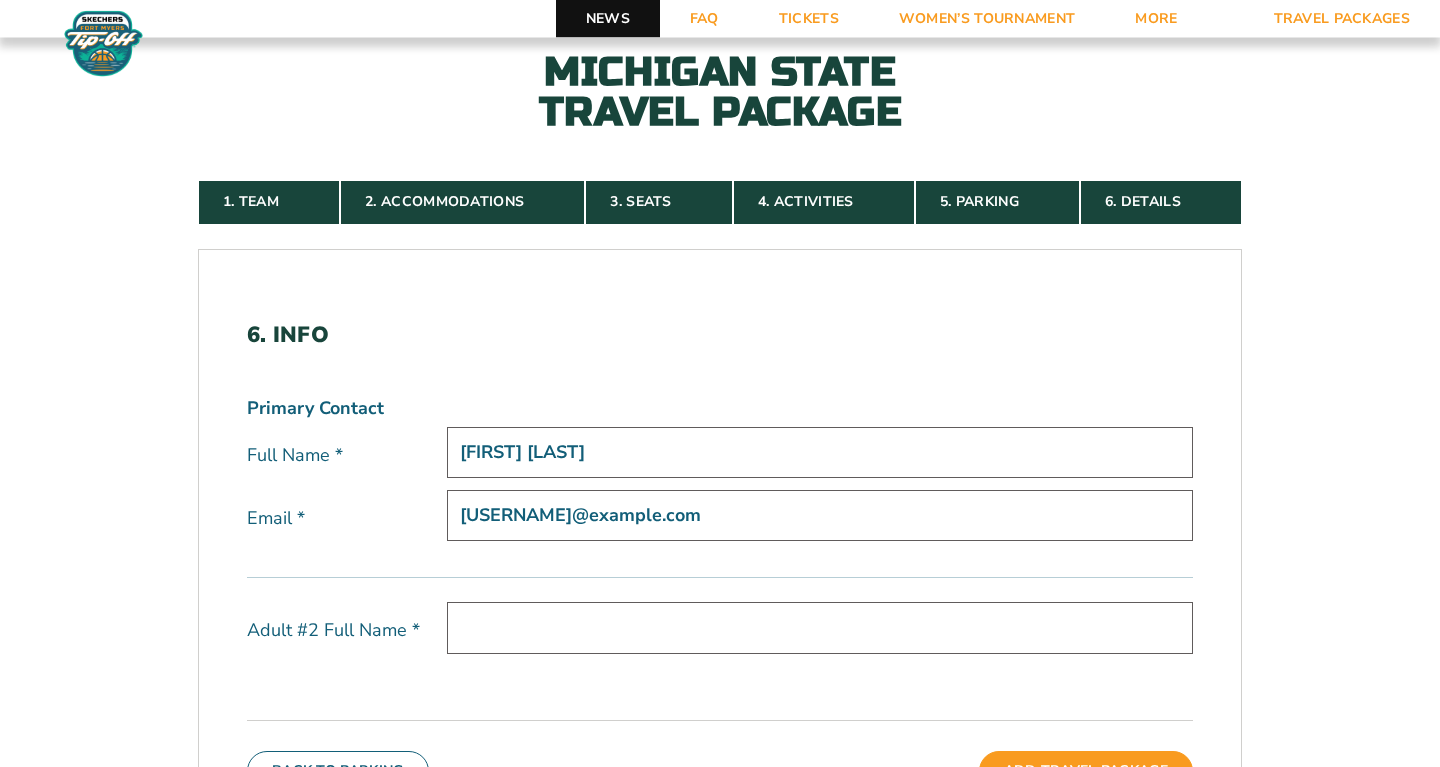type on "pathgreen81@gmail.com" 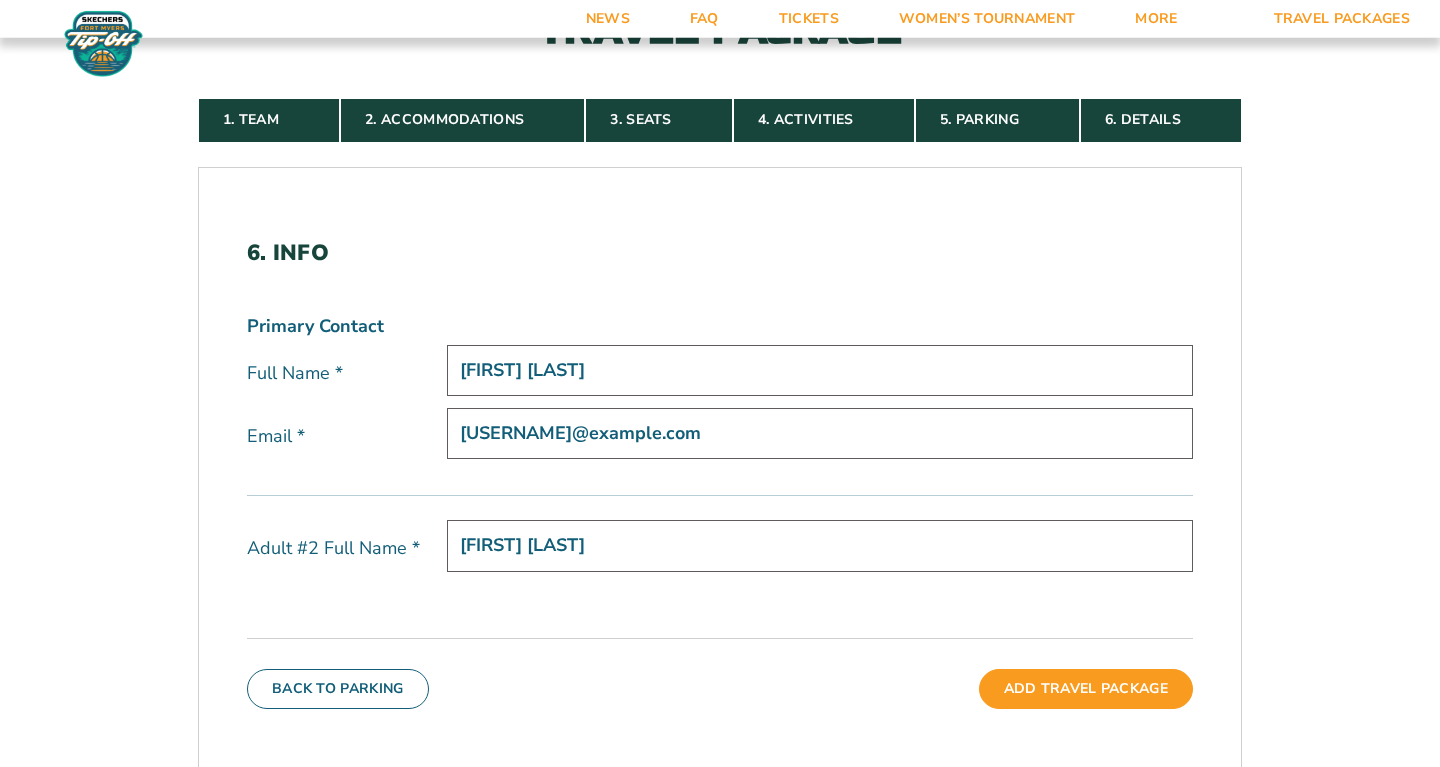 scroll, scrollTop: 535, scrollLeft: 0, axis: vertical 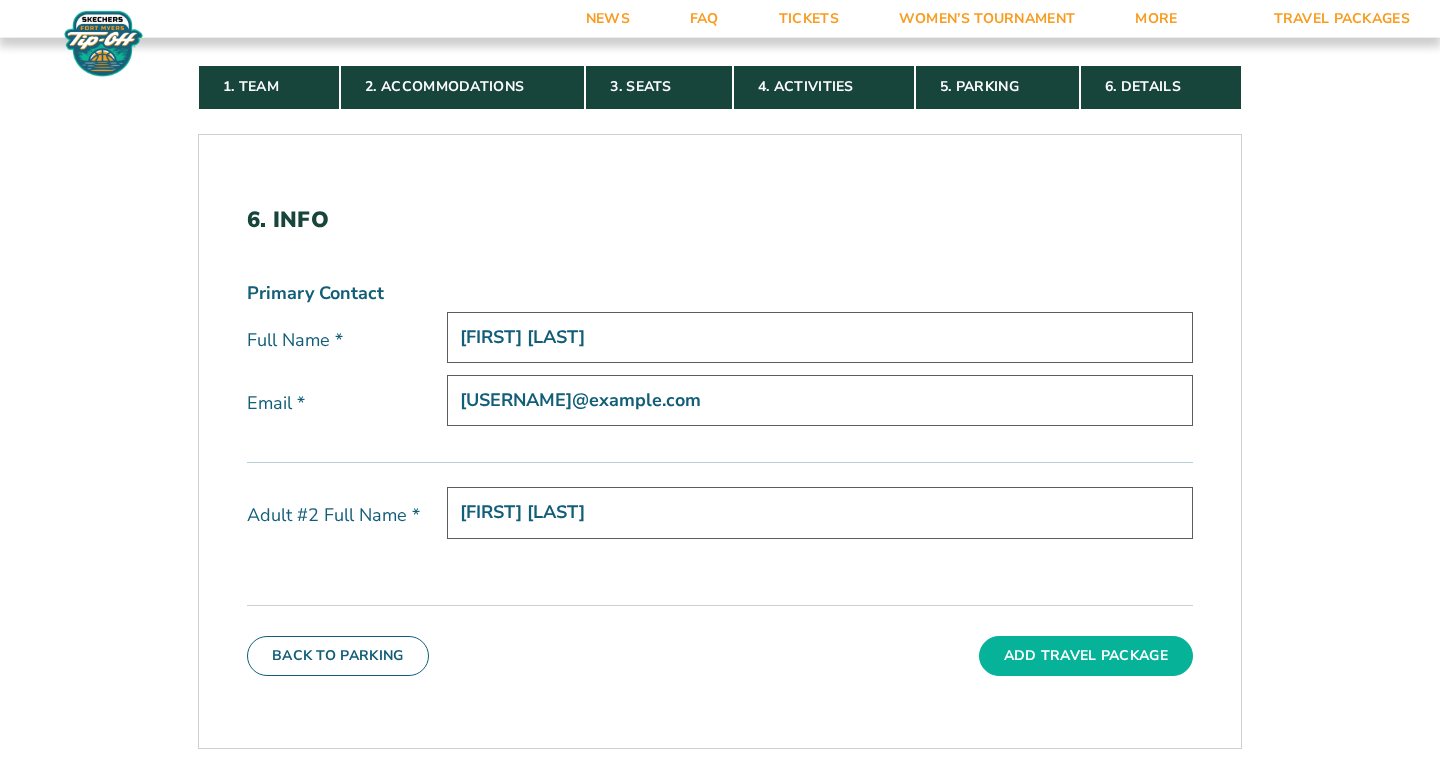 type on "bradene moore" 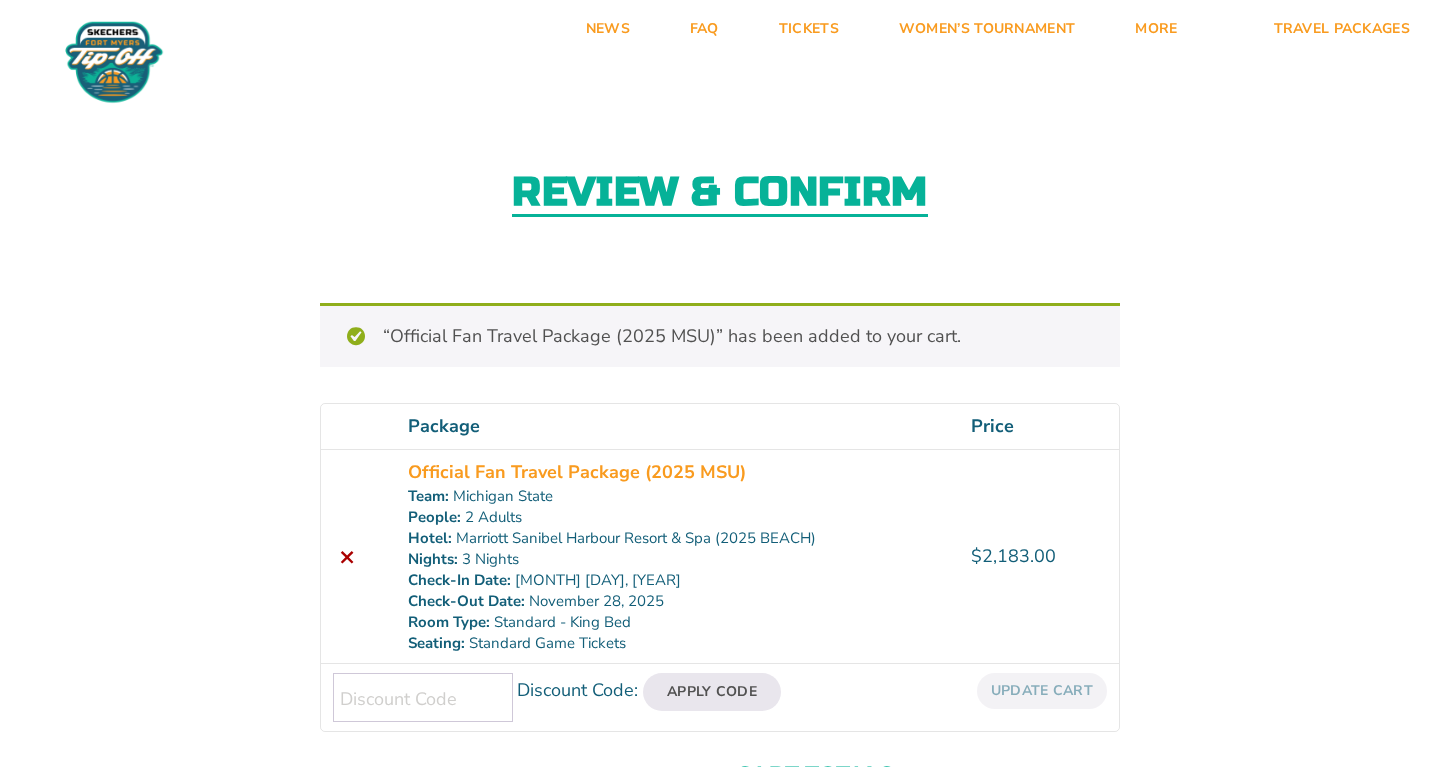 scroll, scrollTop: 0, scrollLeft: 0, axis: both 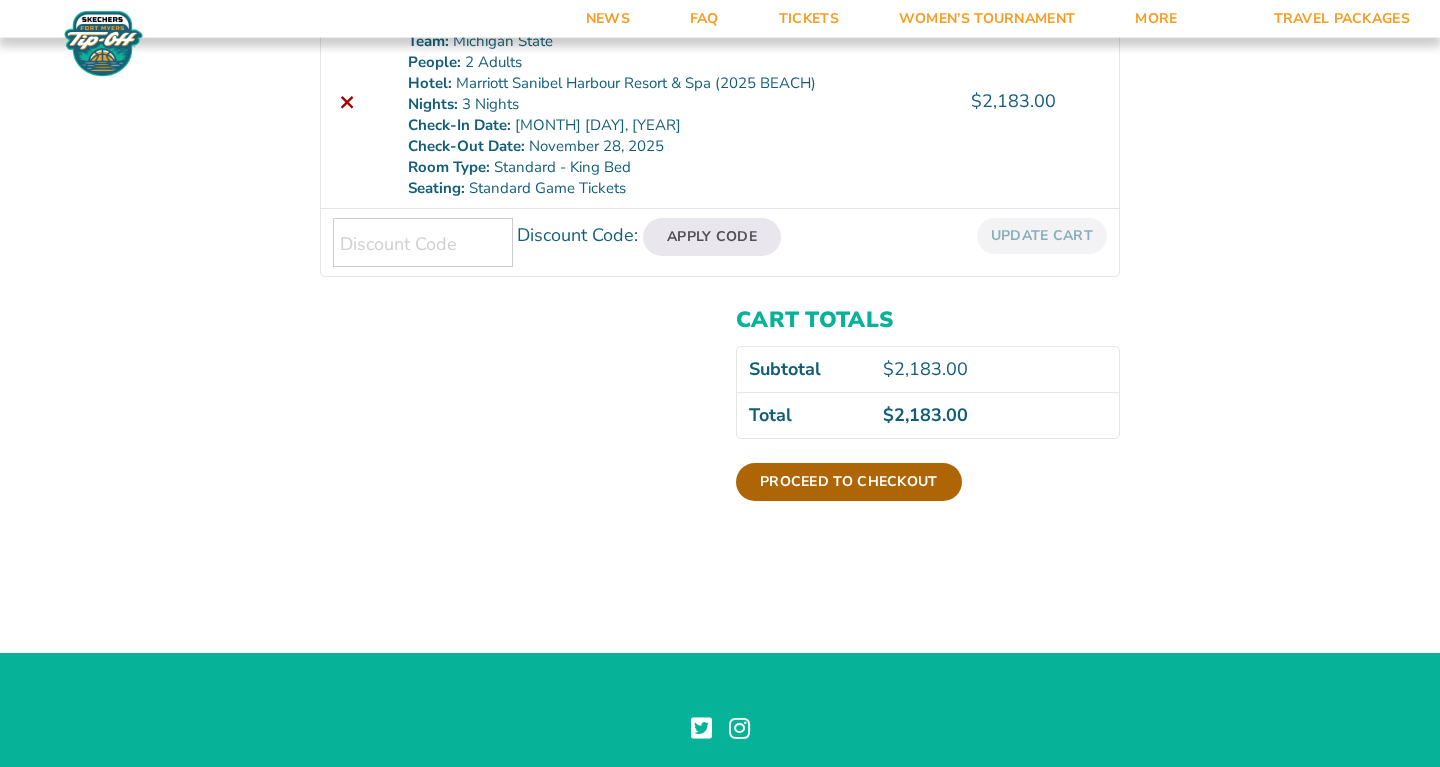 click on "Proceed to checkout" at bounding box center (849, 482) 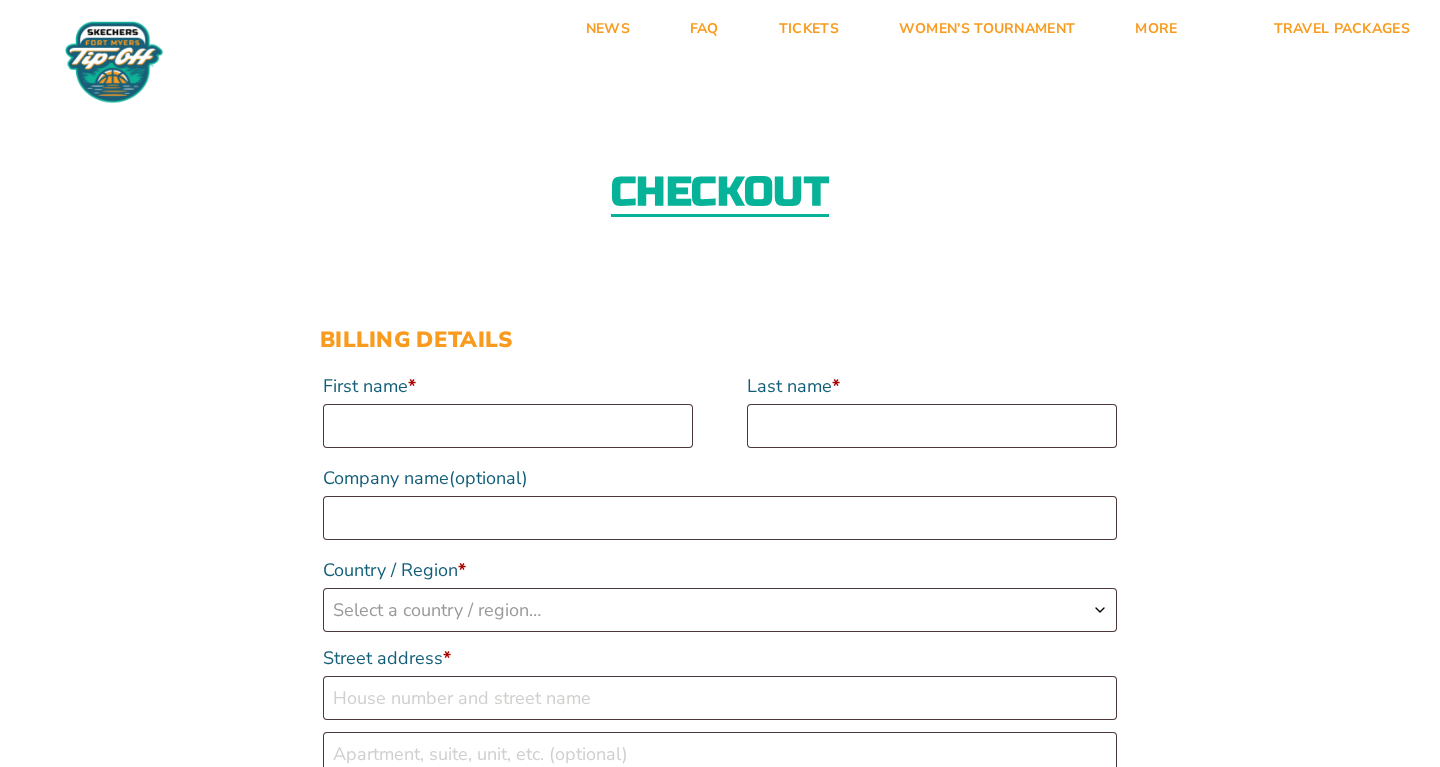 scroll, scrollTop: 0, scrollLeft: 0, axis: both 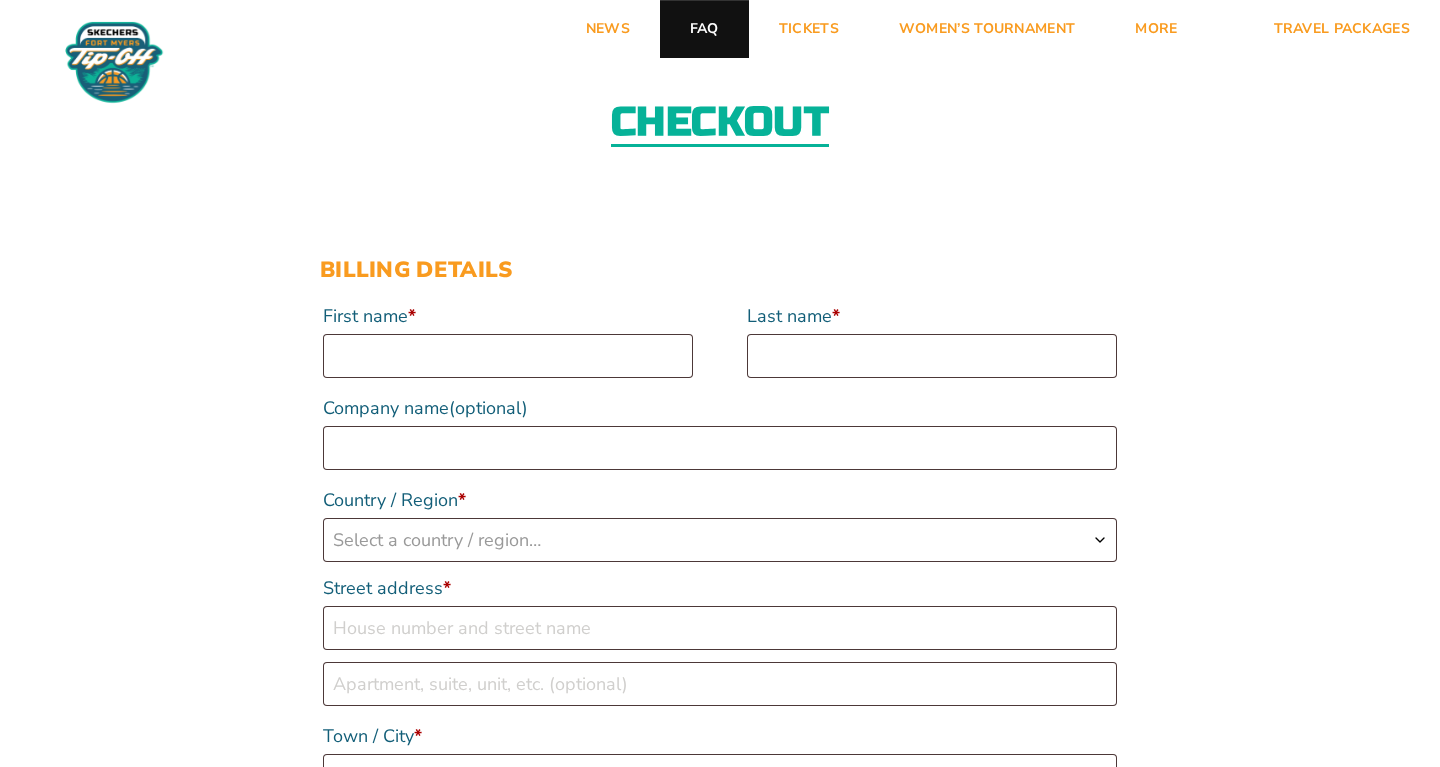 click on "FAQ" at bounding box center (704, 29) 